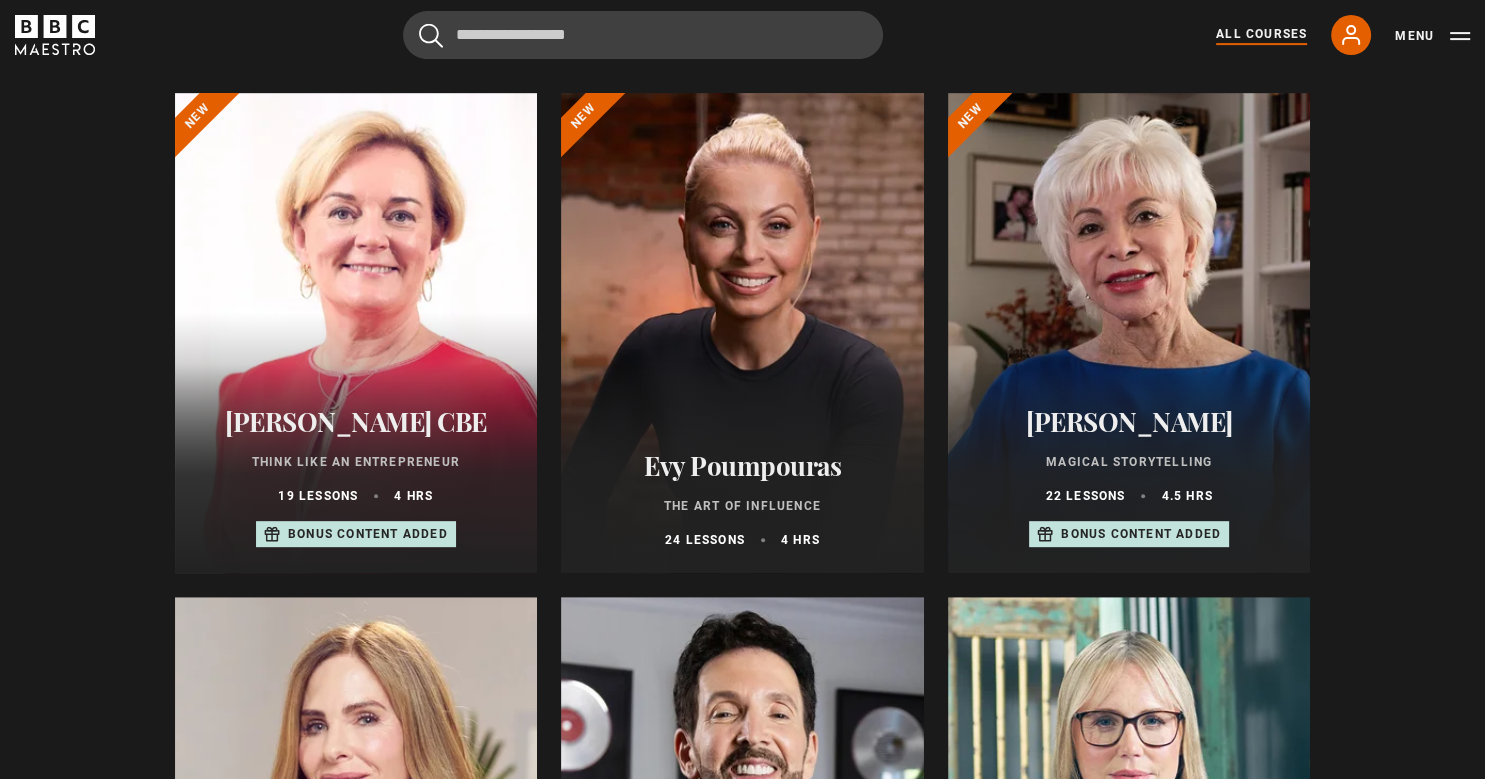 scroll, scrollTop: 714, scrollLeft: 0, axis: vertical 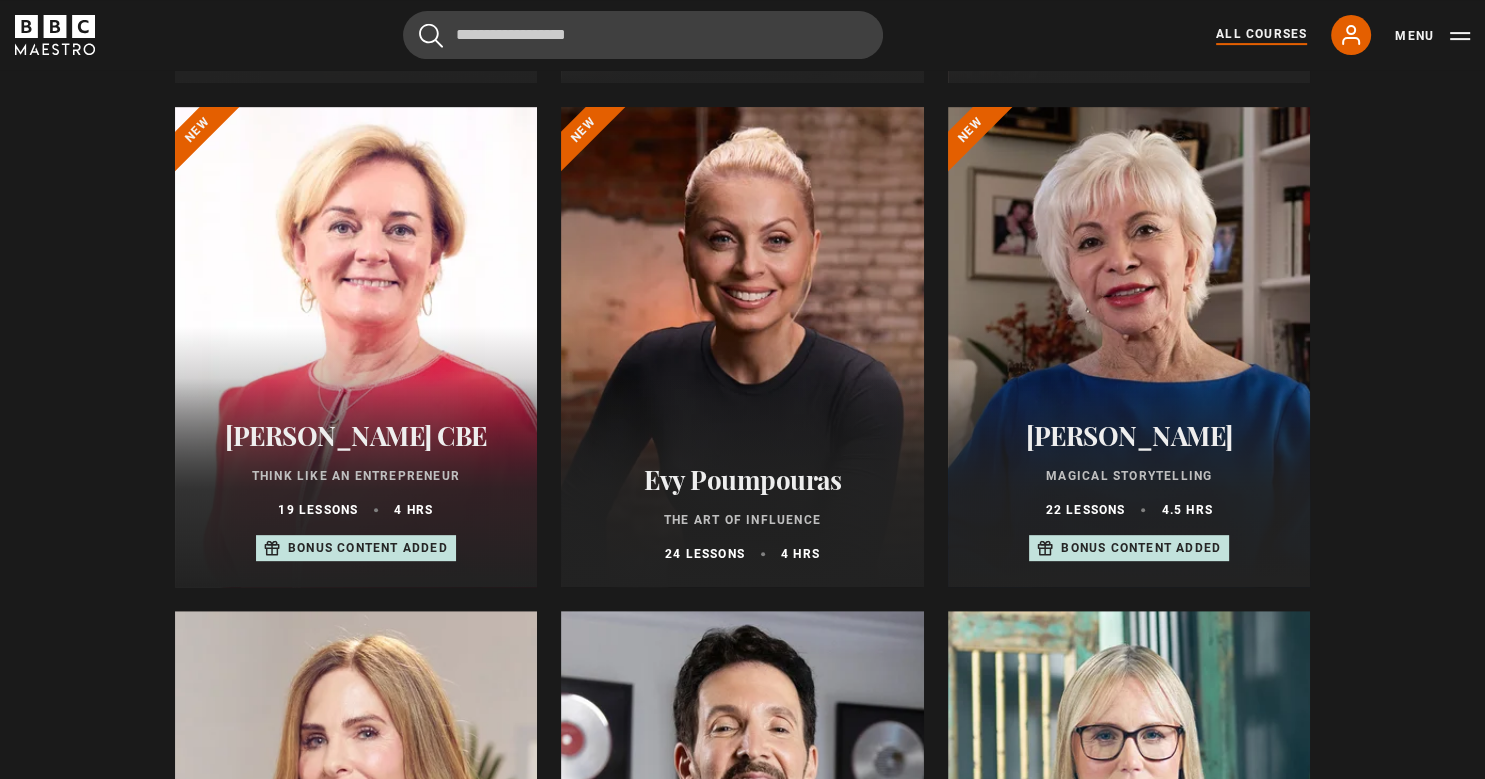 click at bounding box center [742, 347] 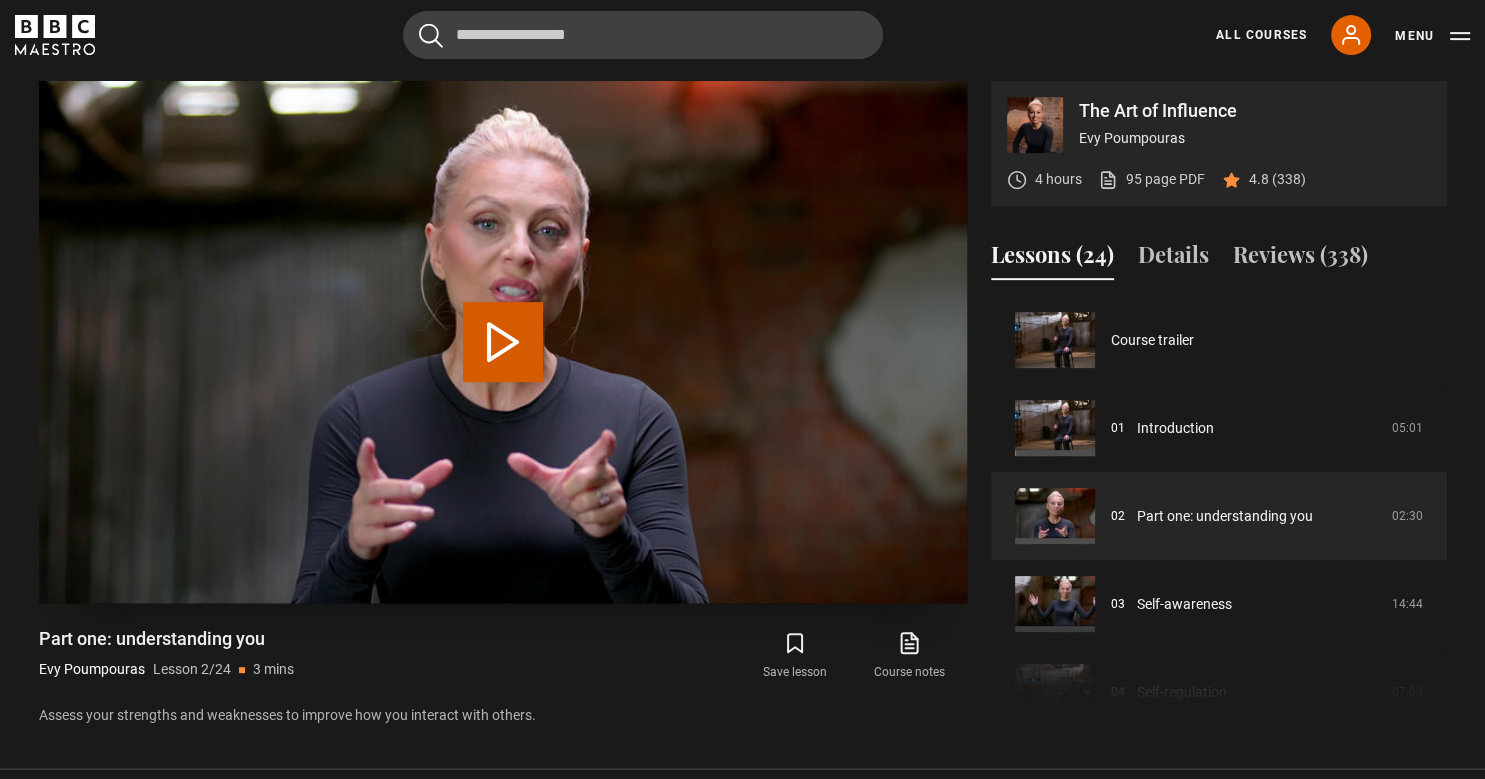 scroll, scrollTop: 828, scrollLeft: 0, axis: vertical 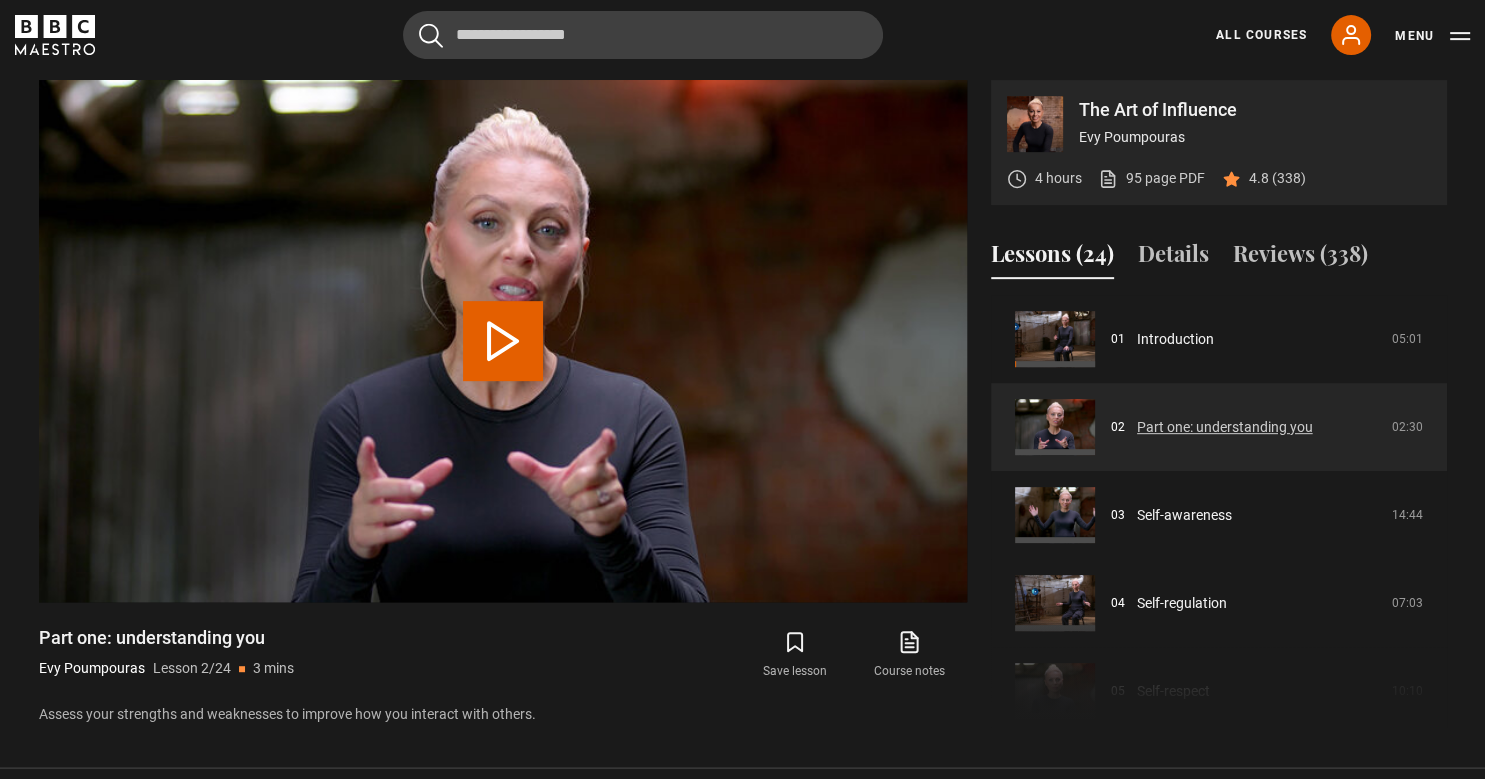 click on "Part one: understanding you" at bounding box center (1225, 427) 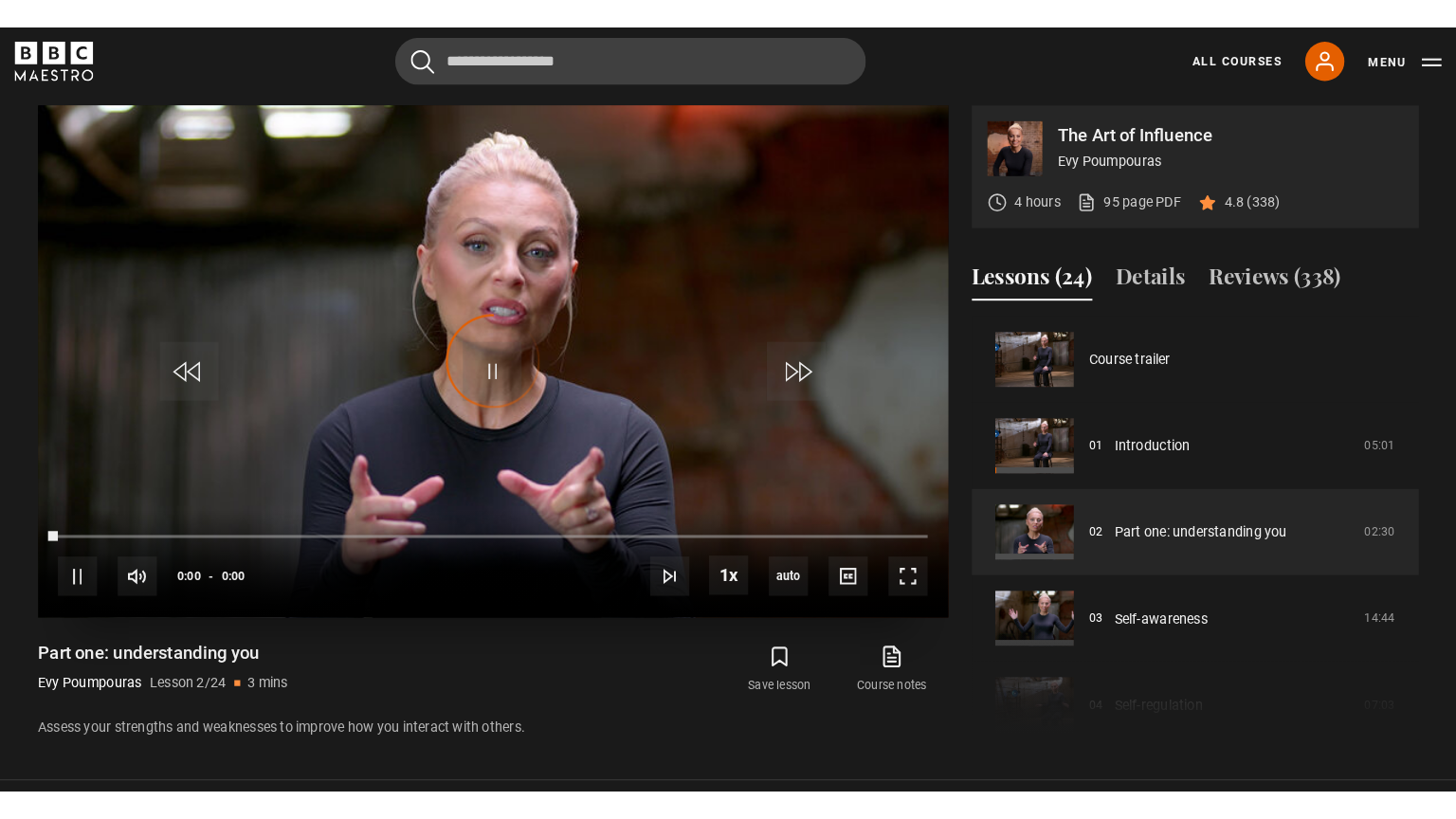 scroll, scrollTop: 83, scrollLeft: 0, axis: vertical 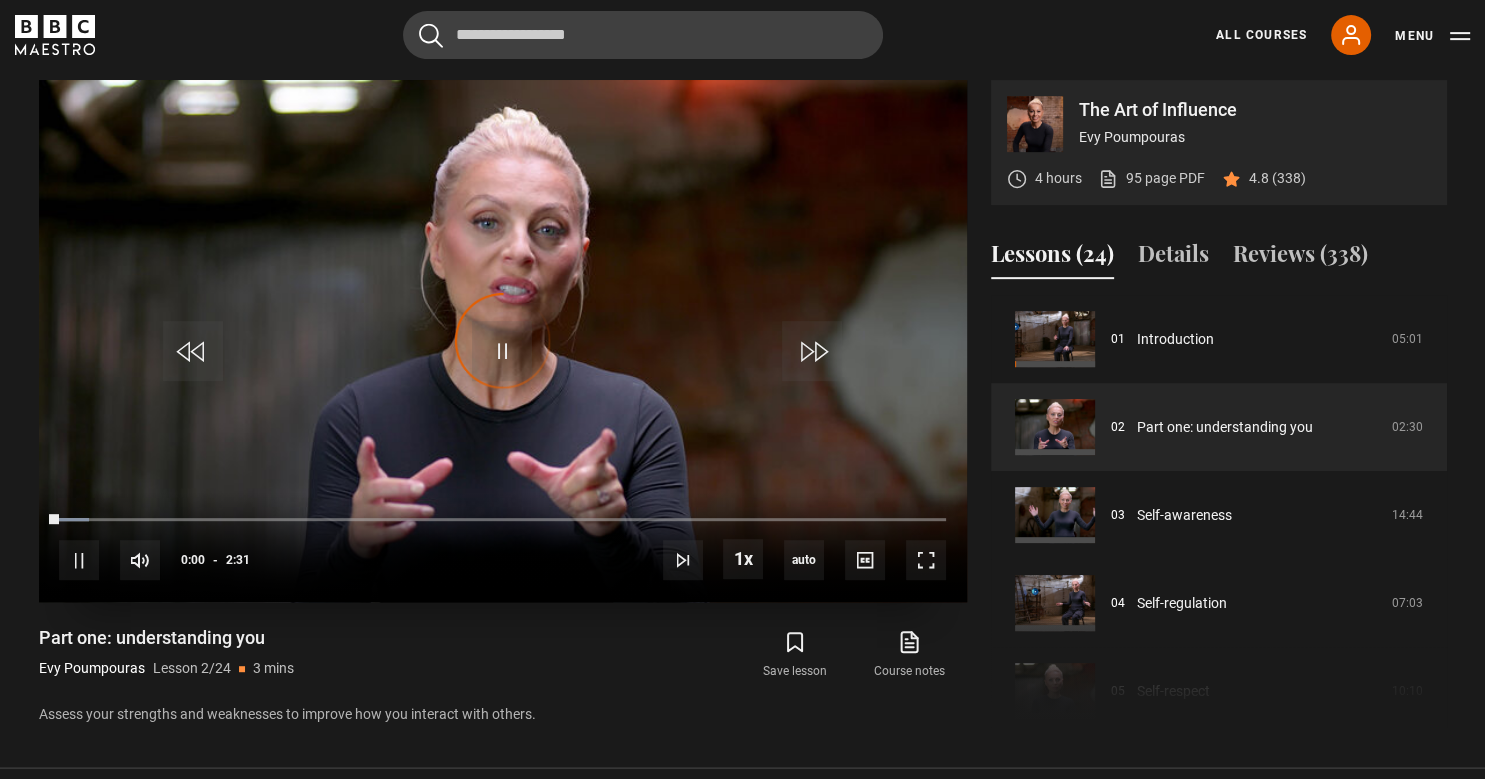 click on "Video Player is loading." at bounding box center [503, 341] 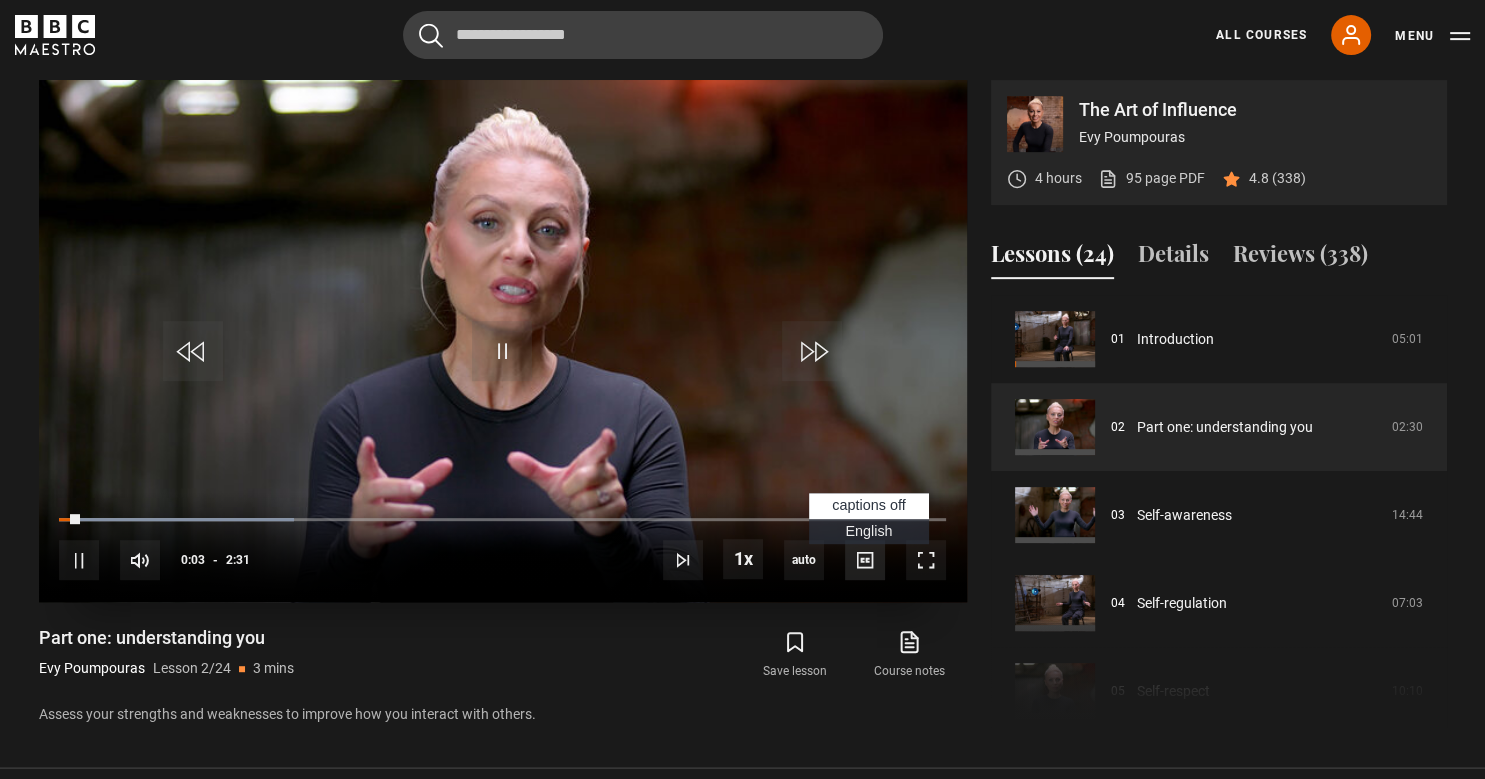 click at bounding box center [865, 560] 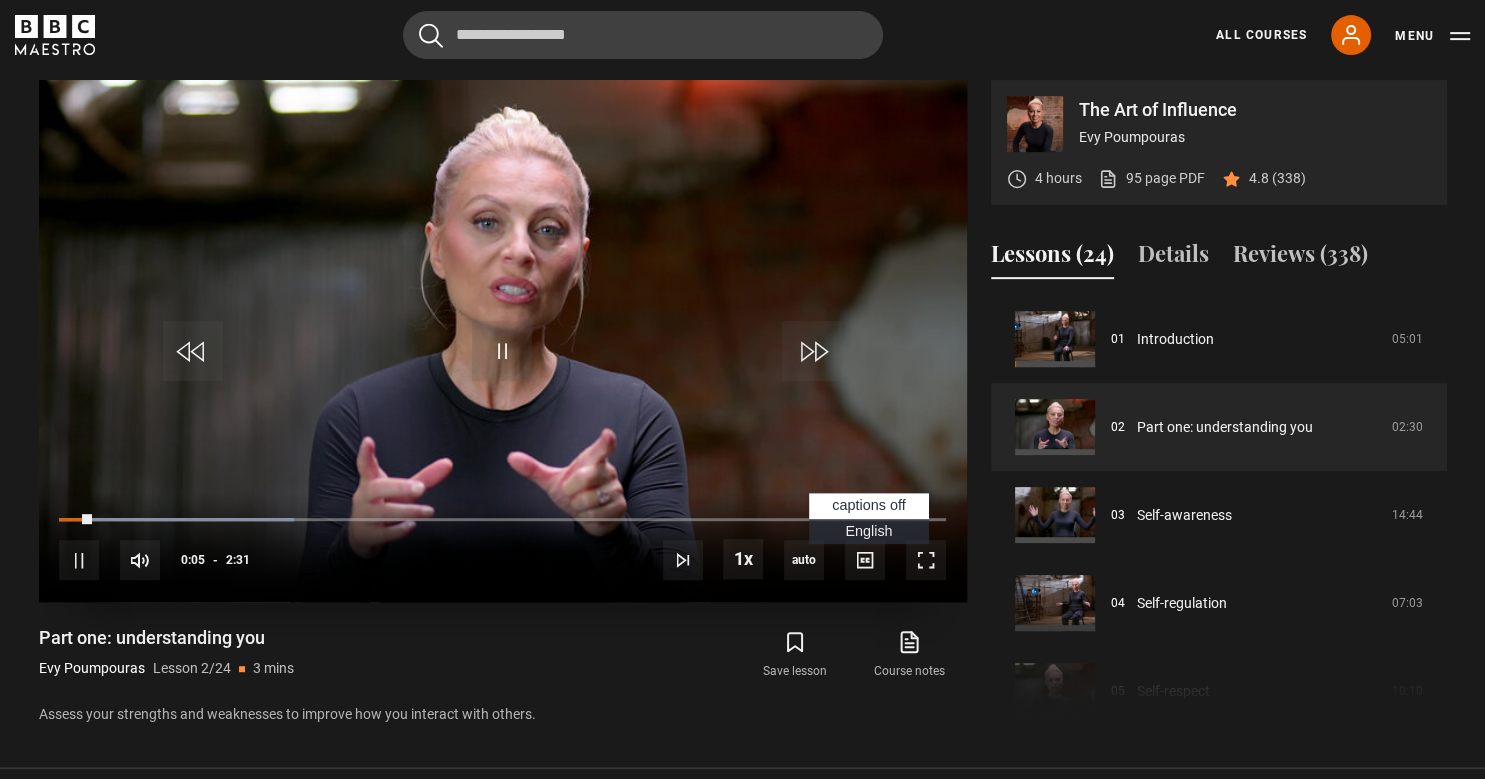 click on "English  Captions" at bounding box center (868, 531) 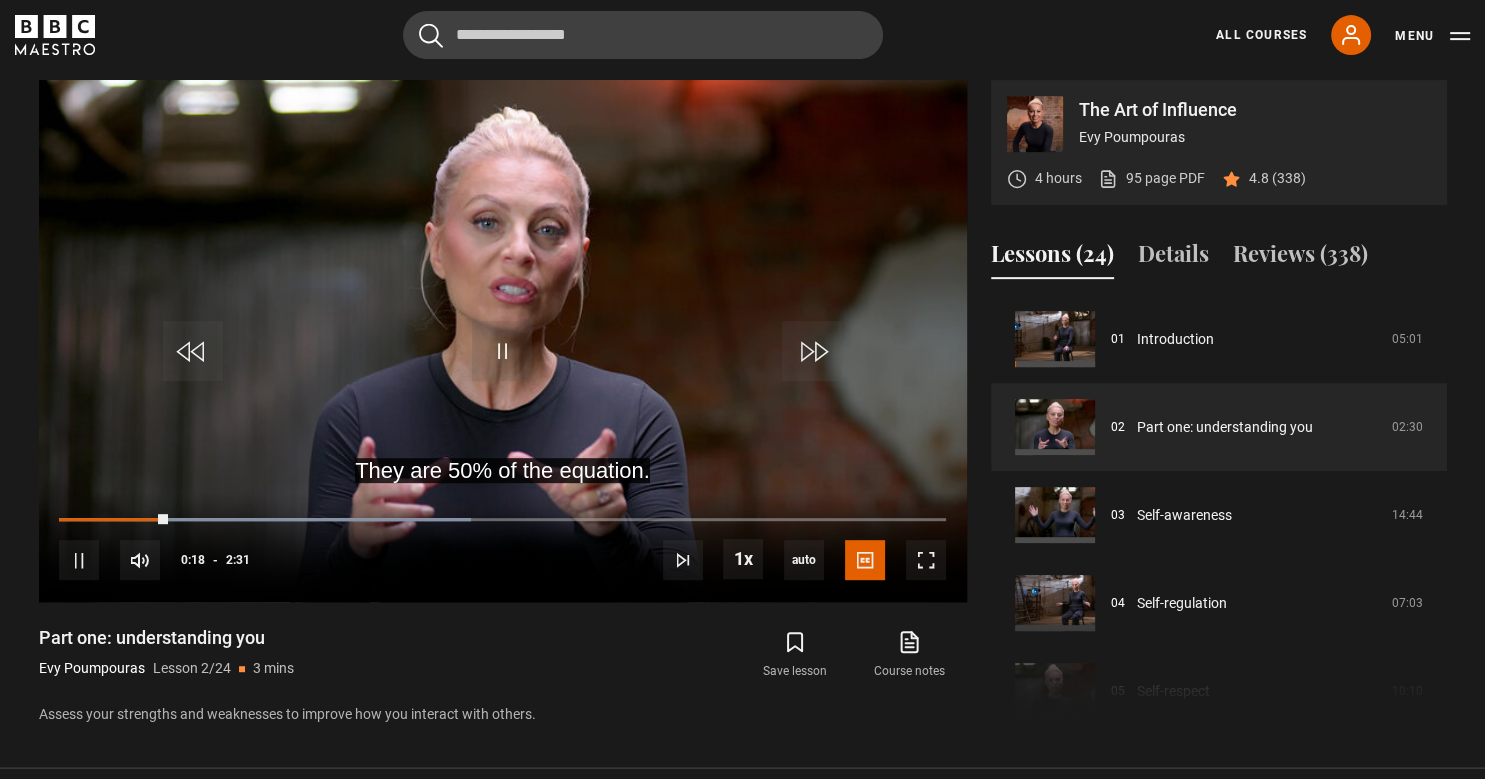 click on "The Art of Influence" at bounding box center [1255, 110] 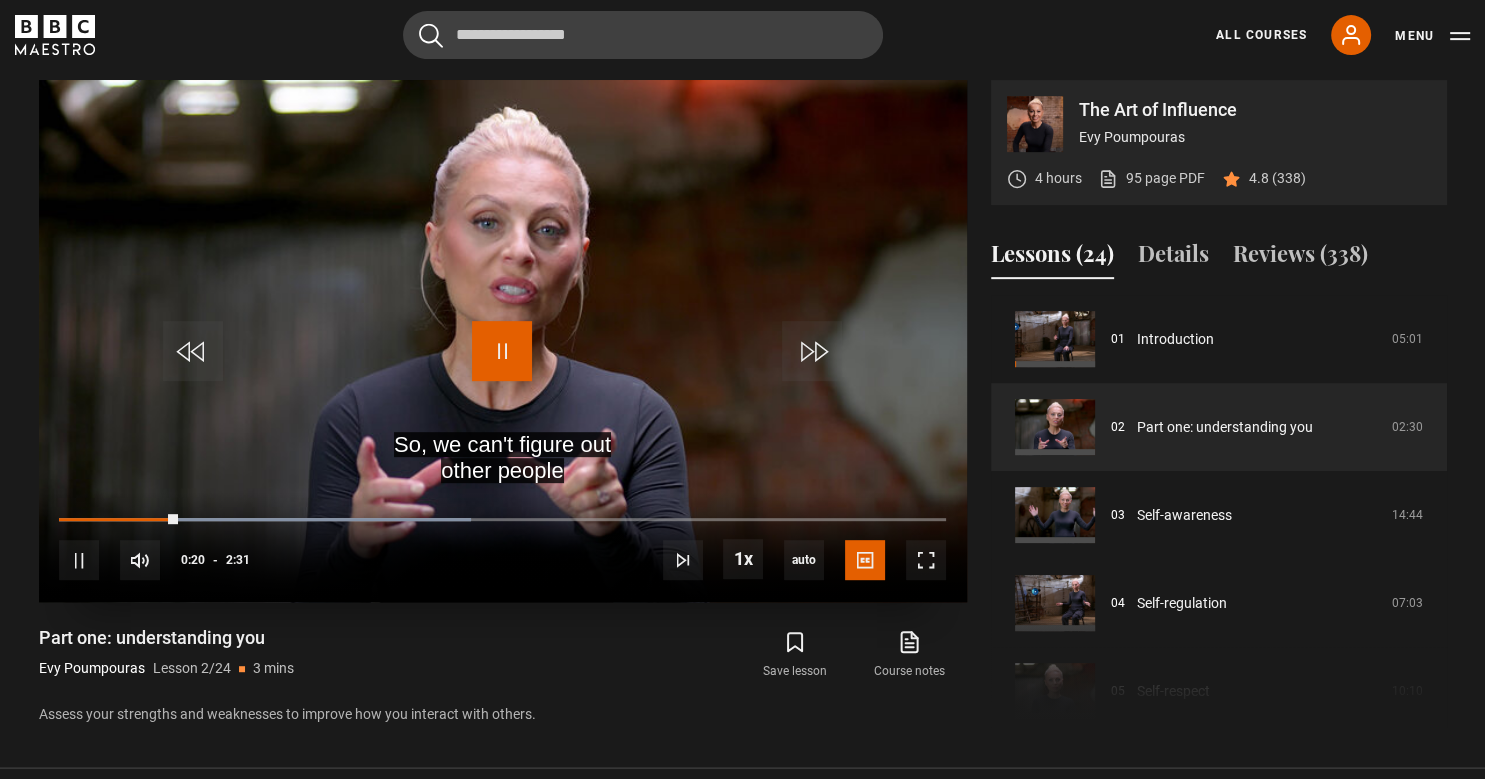 click at bounding box center (502, 351) 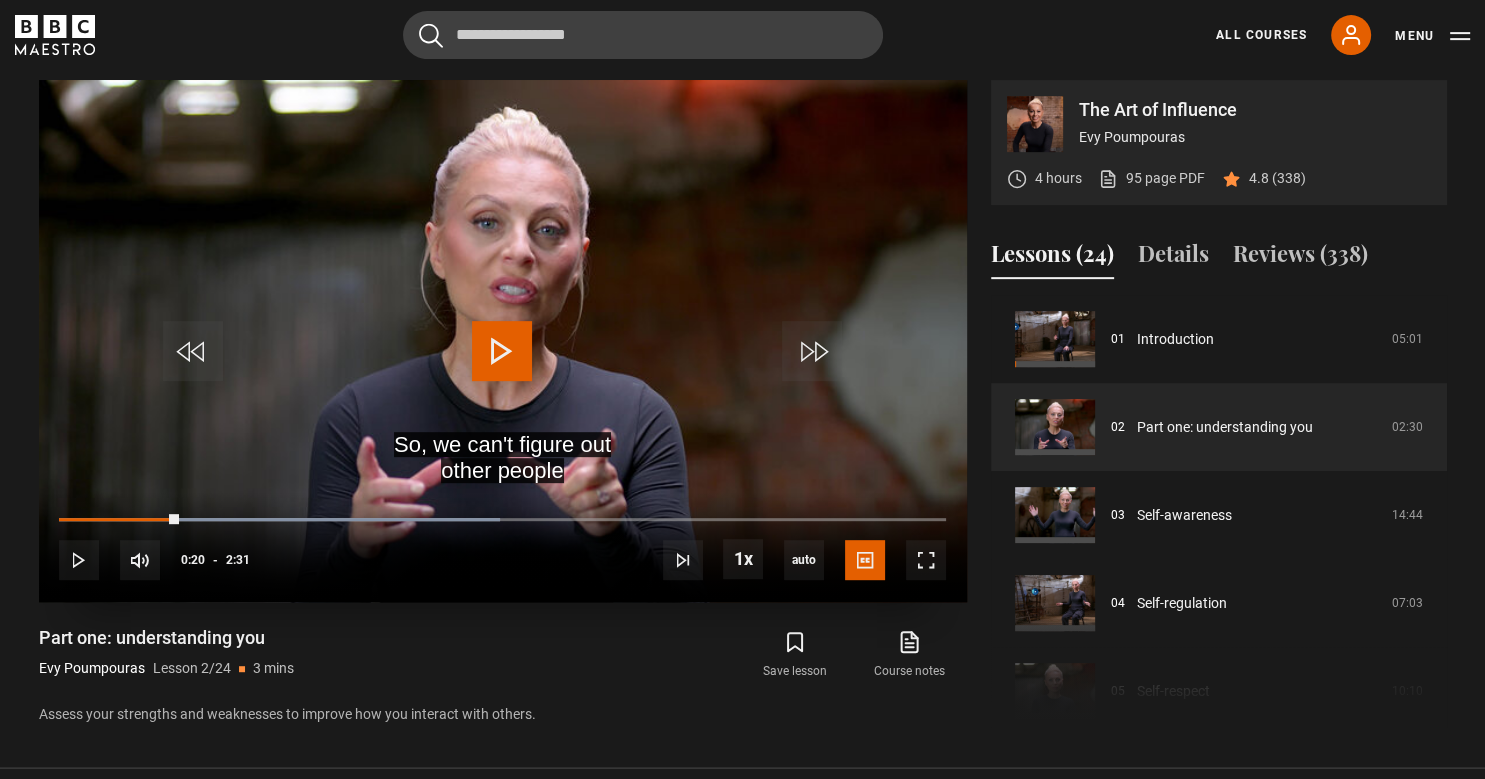click at bounding box center [503, 341] 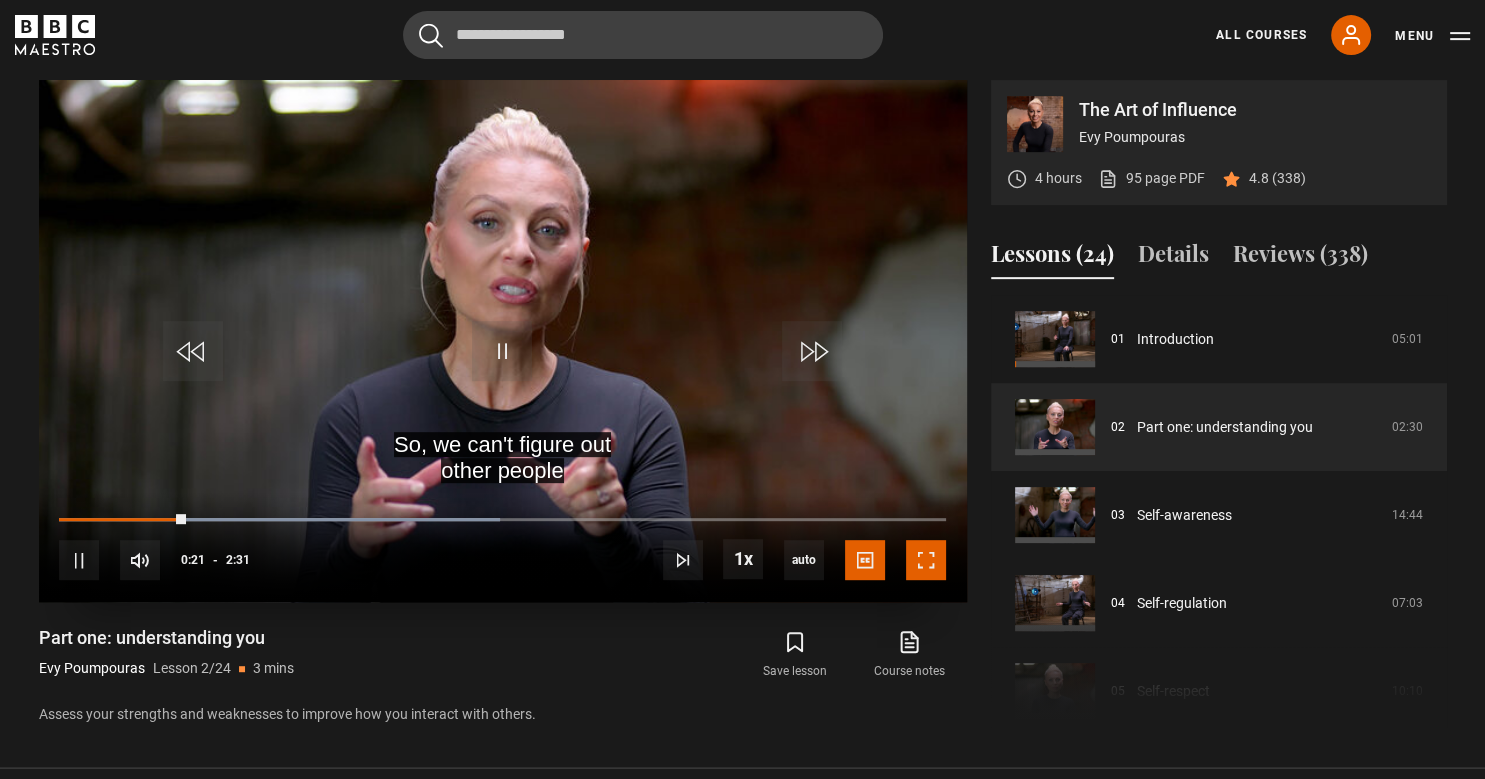 click at bounding box center [926, 560] 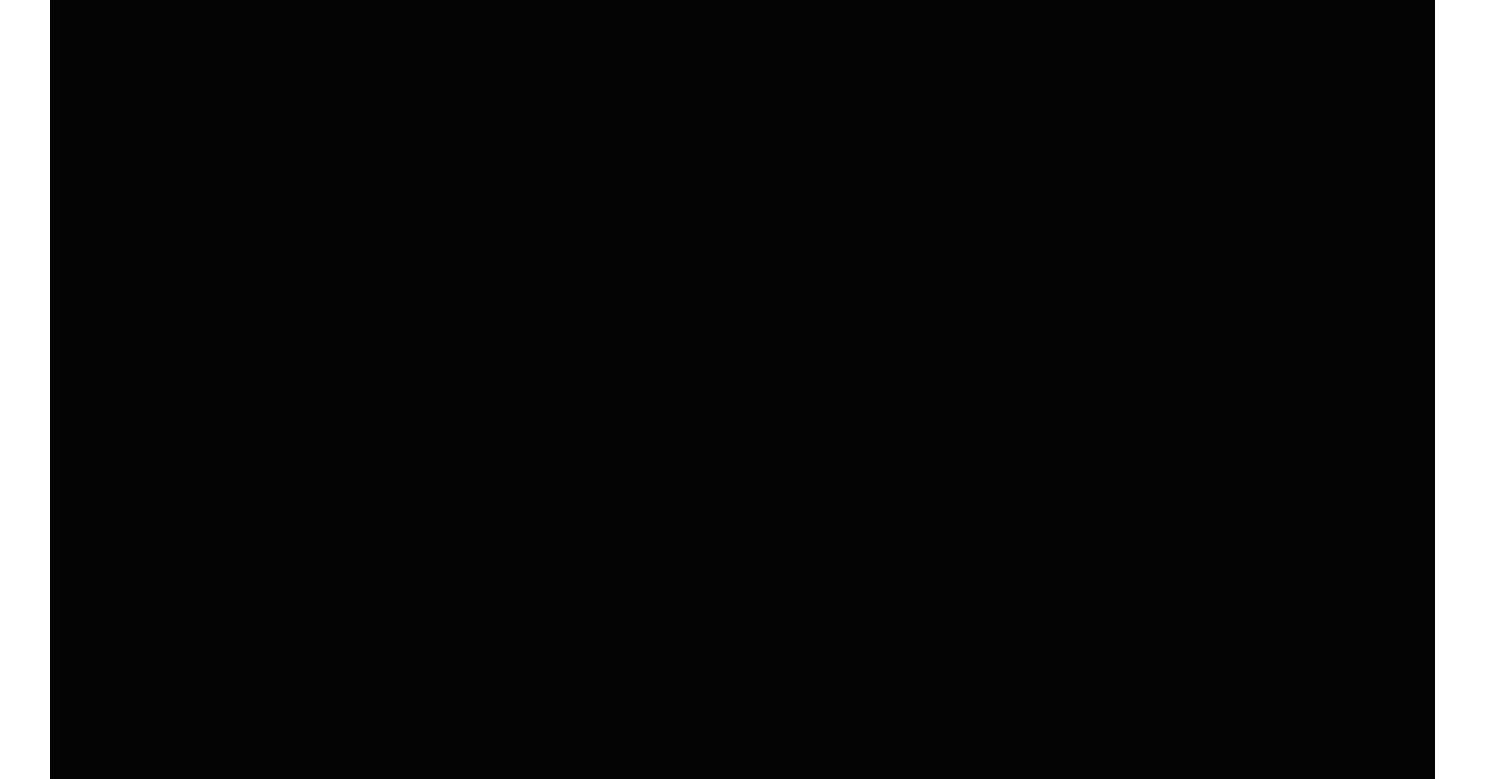 scroll, scrollTop: 874, scrollLeft: 0, axis: vertical 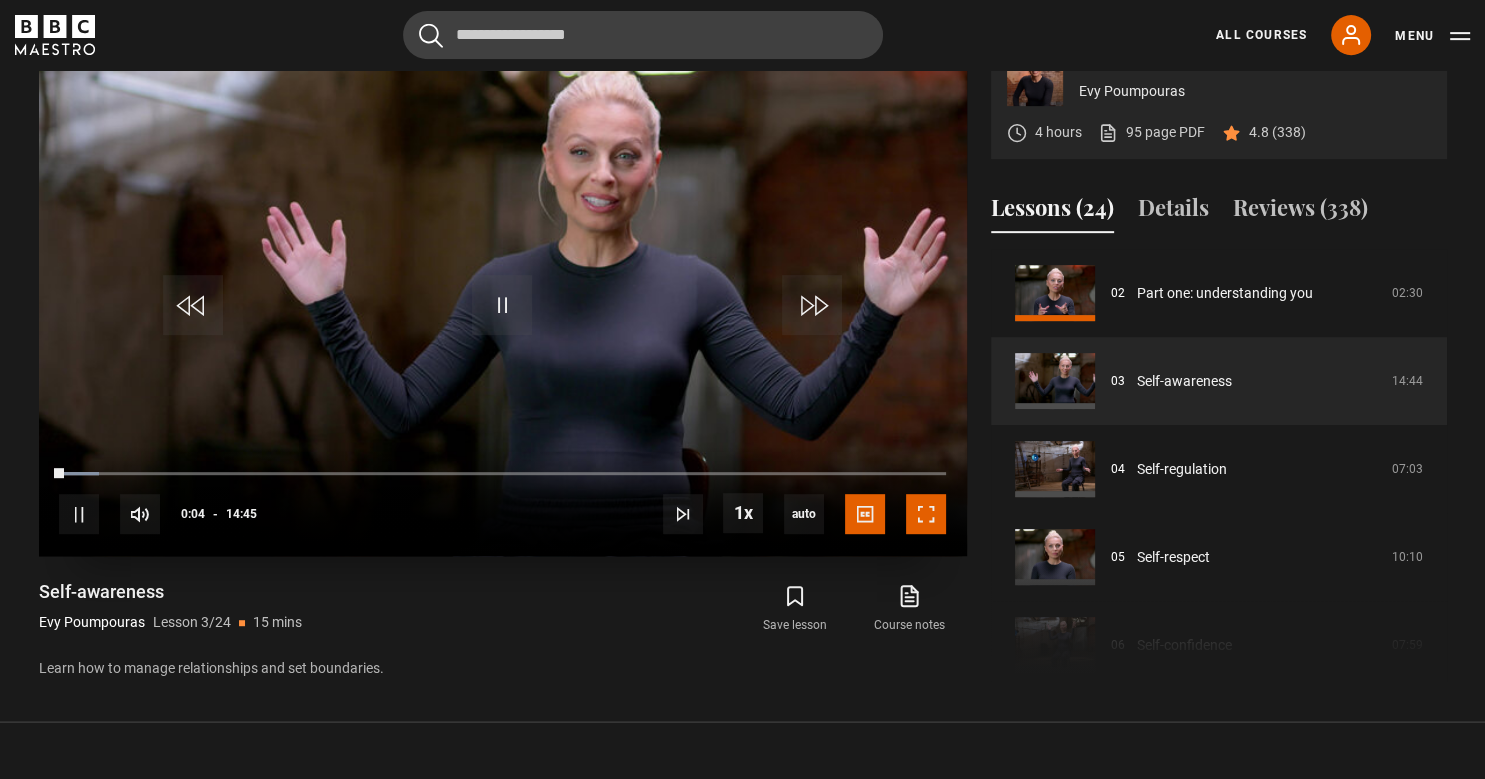 click at bounding box center (926, 514) 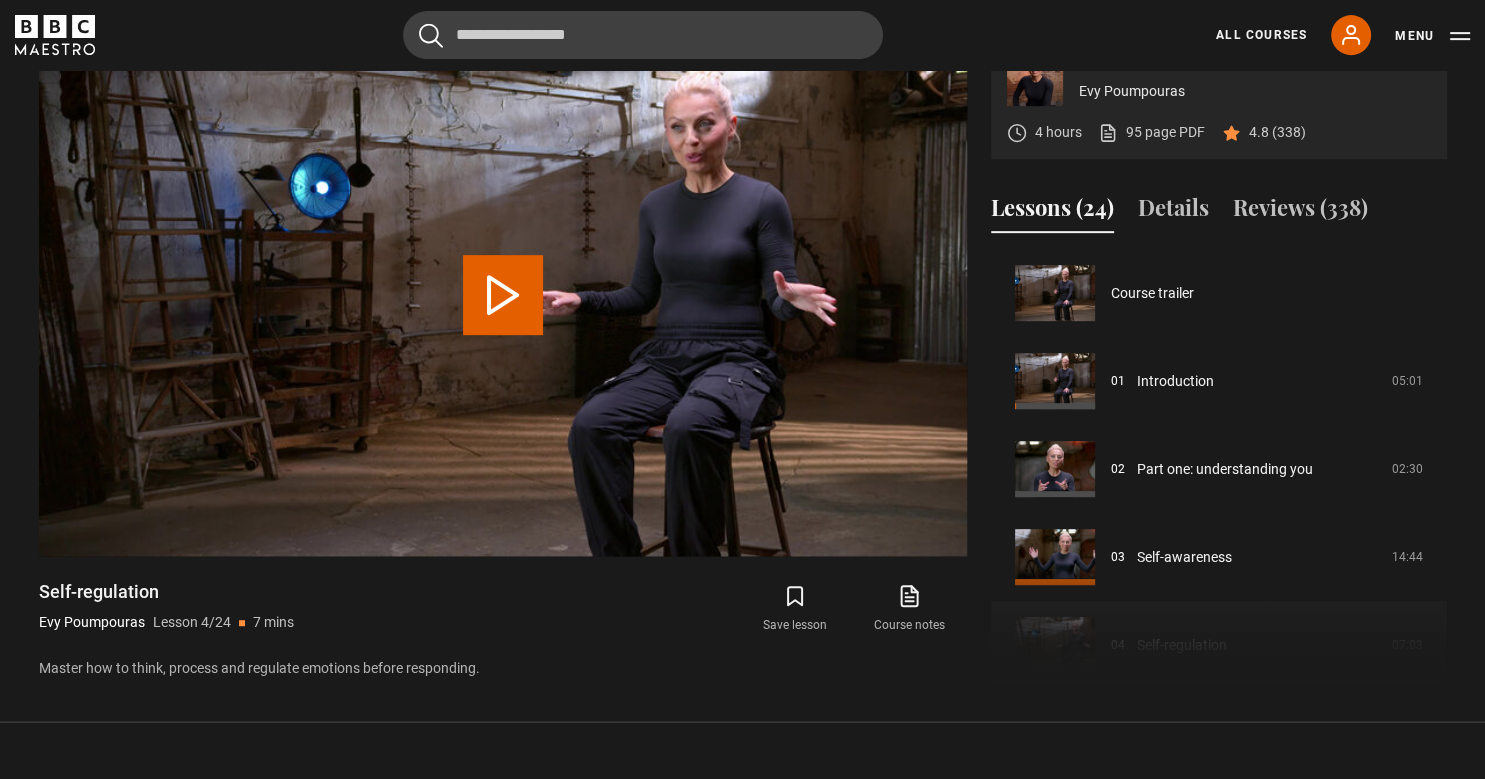 scroll, scrollTop: 263, scrollLeft: 0, axis: vertical 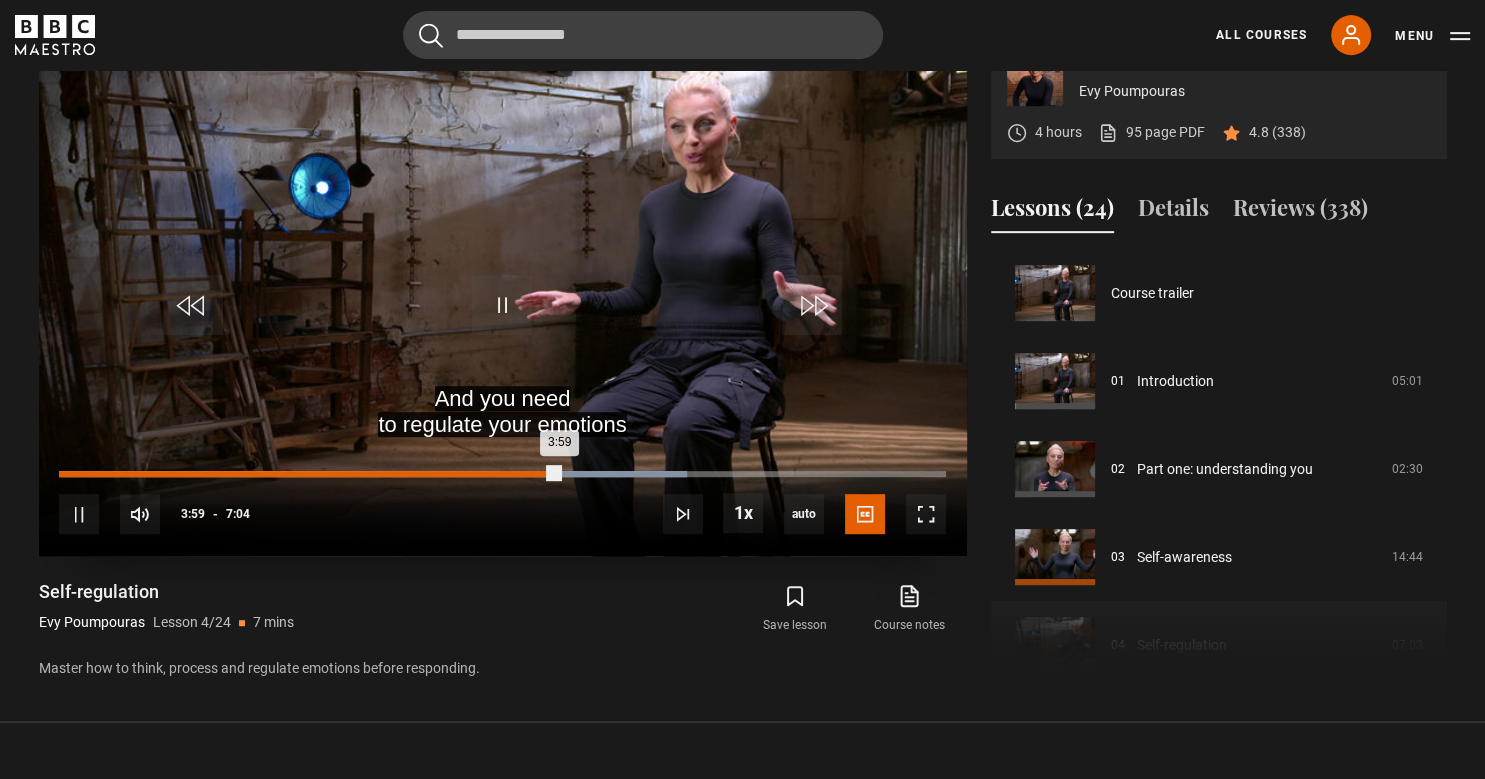click on "3:59" at bounding box center [309, 474] 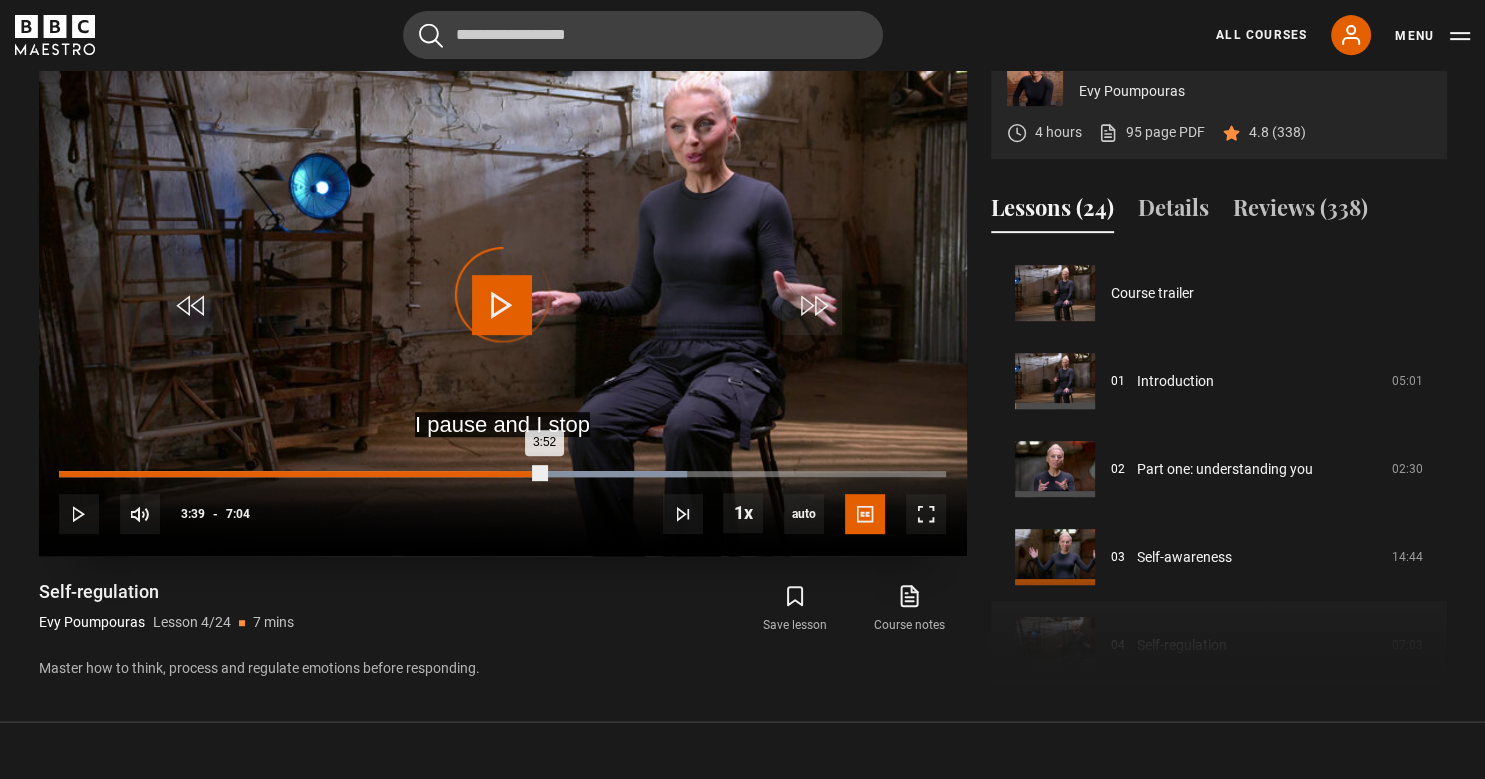 click on "Loaded :  70.83% 3:39 3:52" at bounding box center (502, 474) 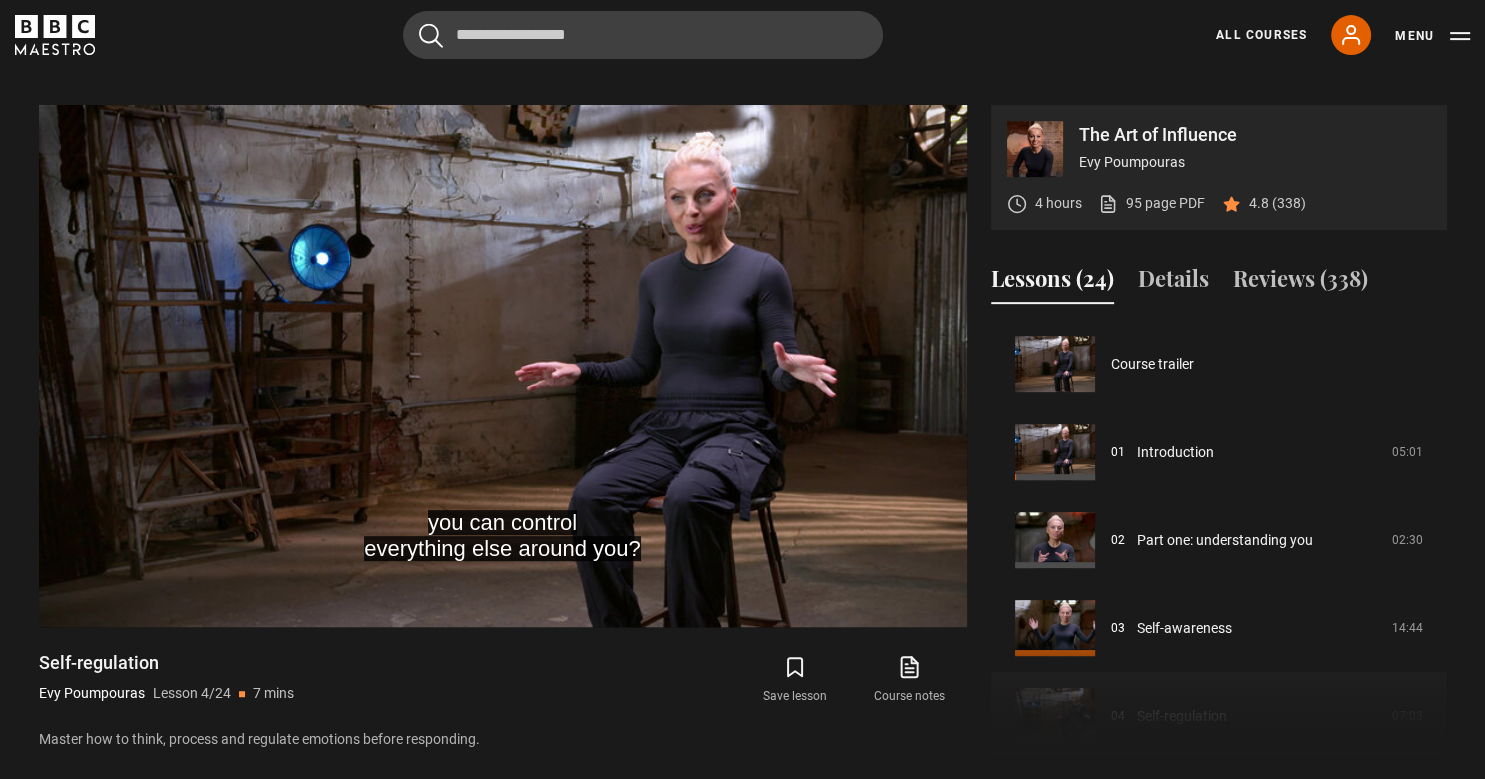 scroll, scrollTop: 785, scrollLeft: 0, axis: vertical 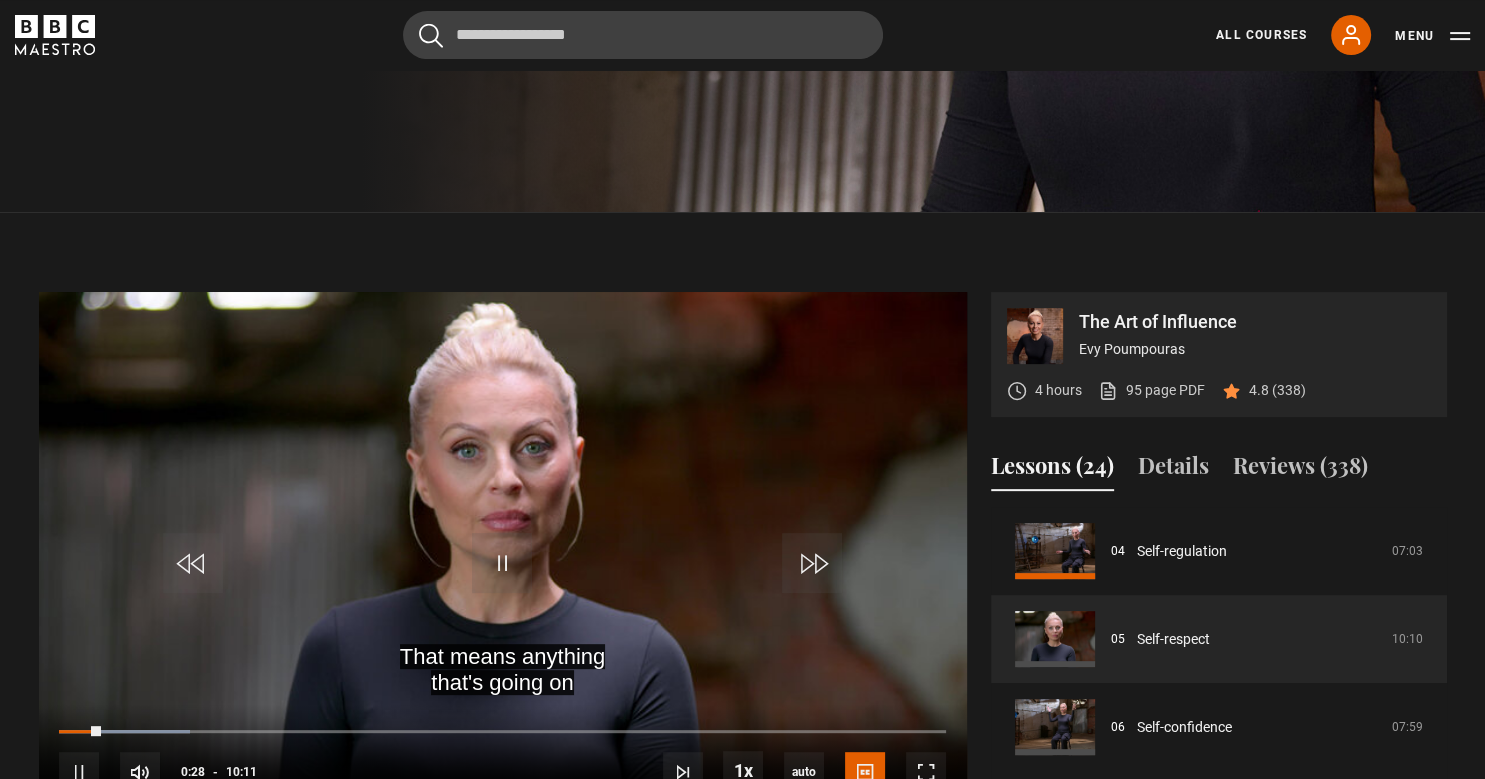 click at bounding box center [503, 553] 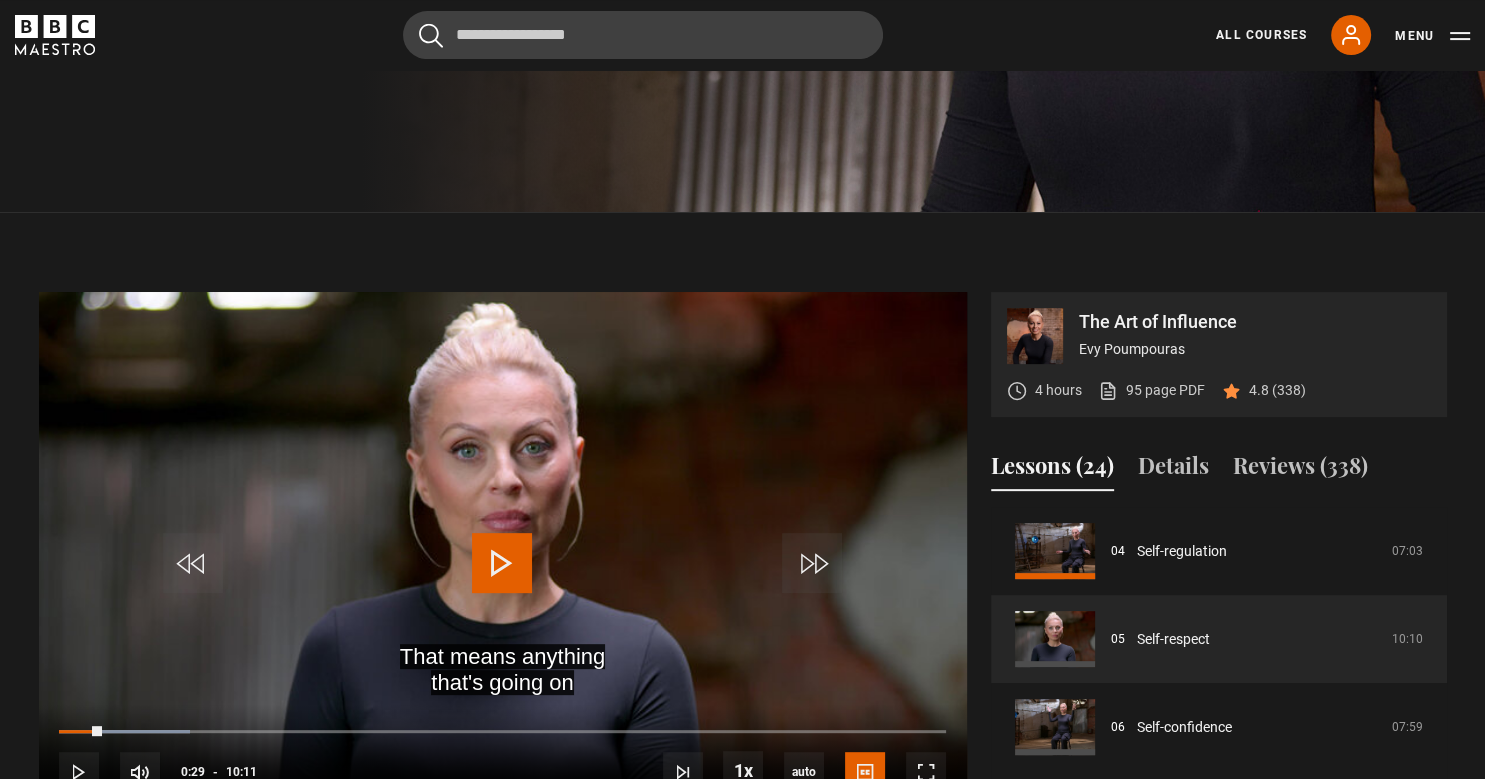 click at bounding box center (502, 563) 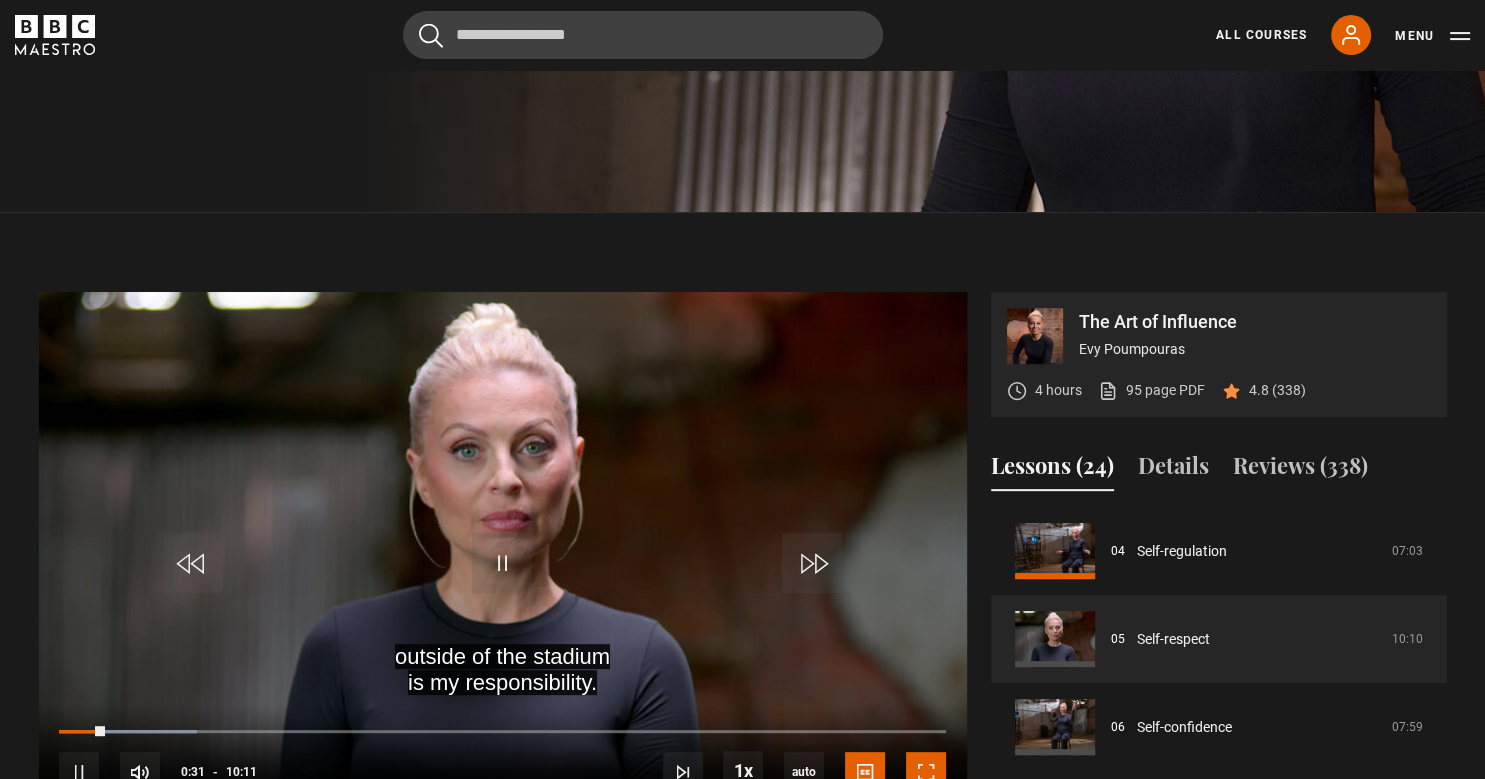 click at bounding box center [926, 772] 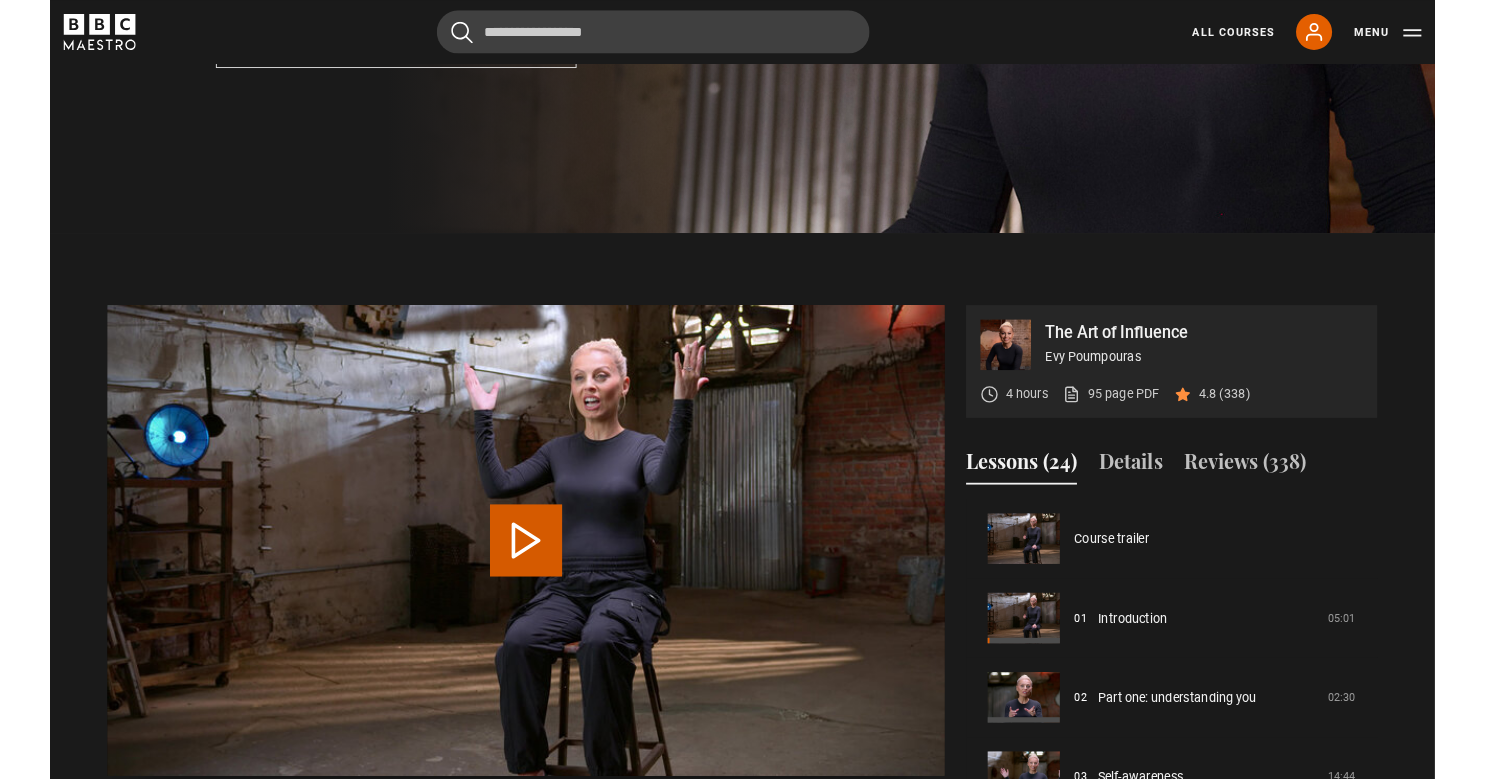 scroll, scrollTop: 874, scrollLeft: 0, axis: vertical 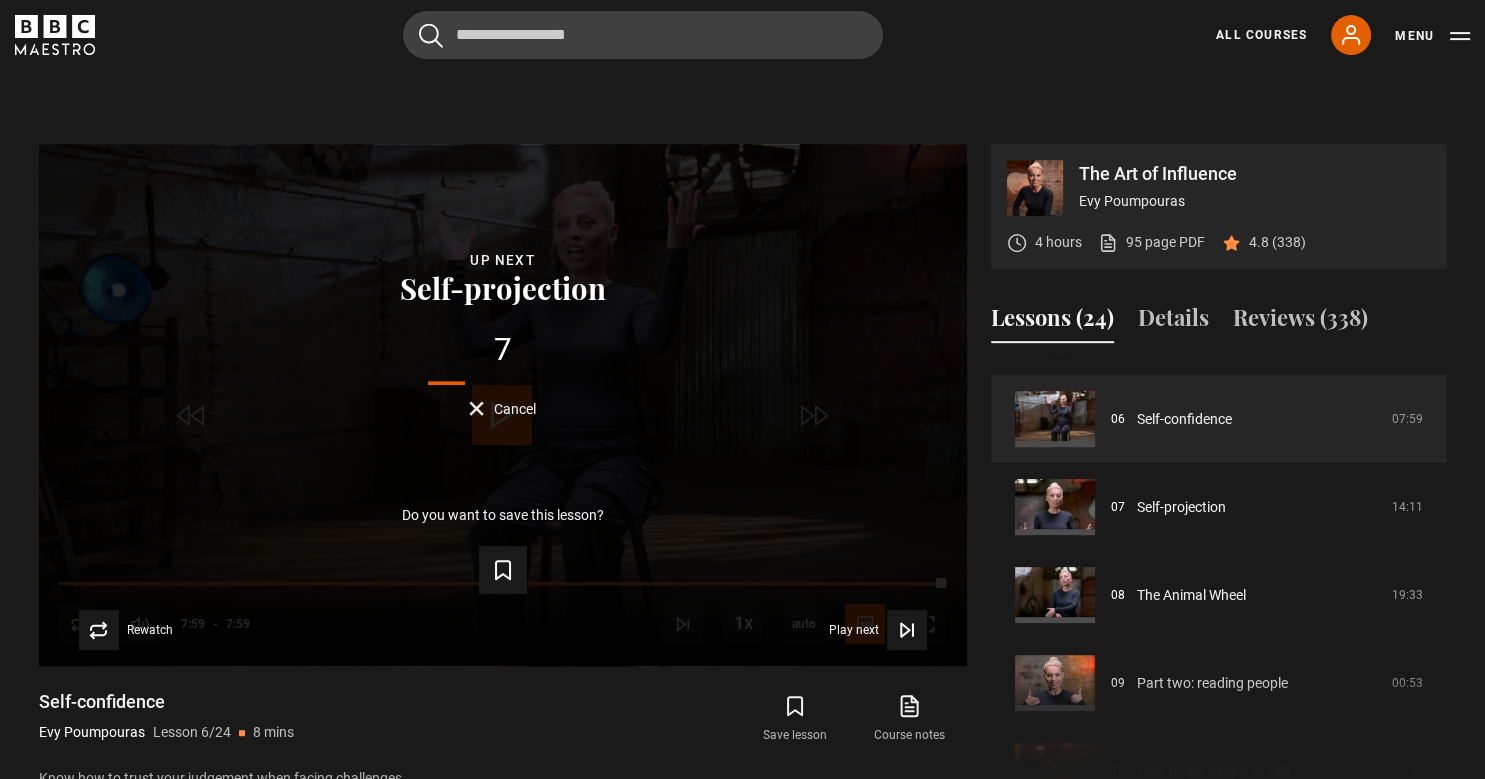 click 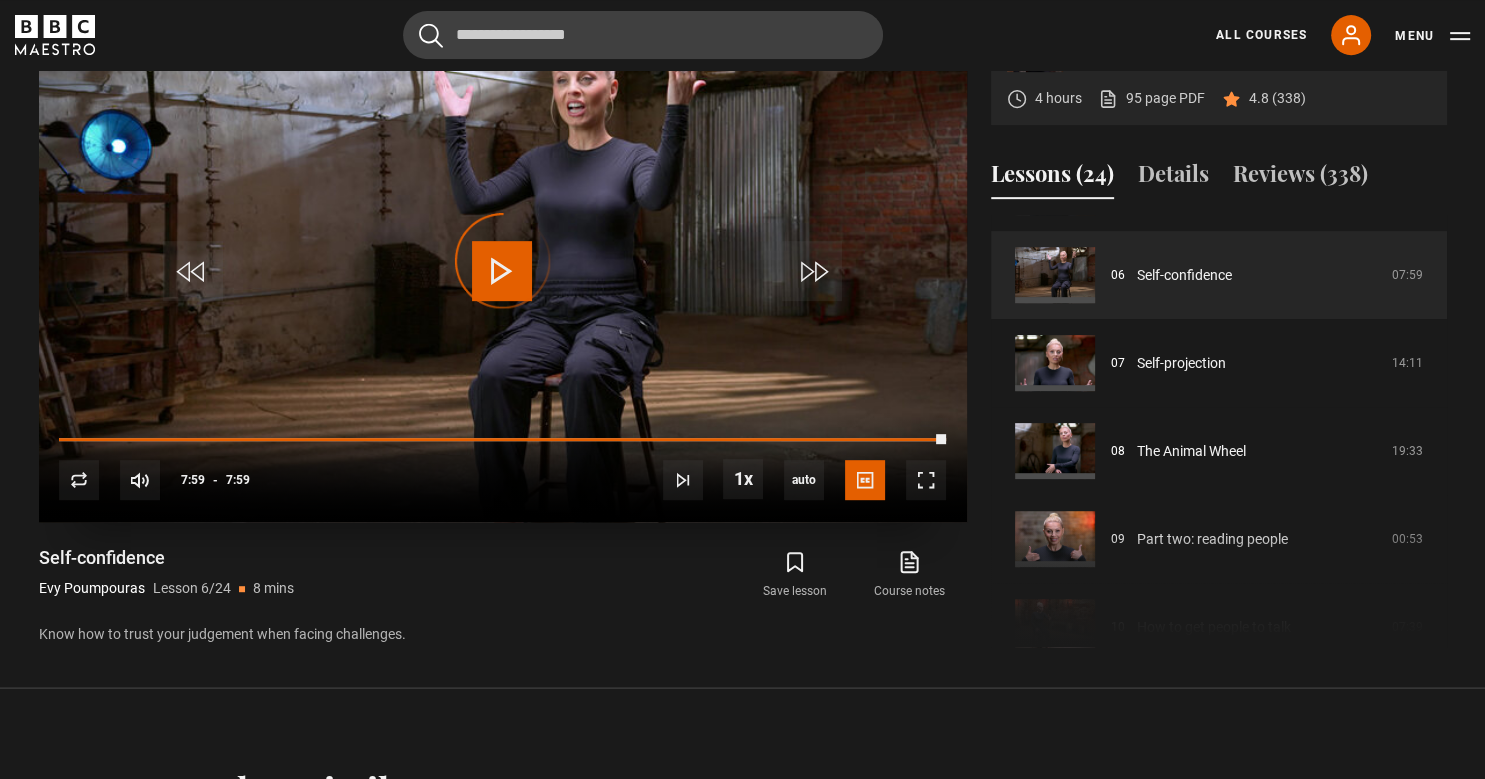 scroll, scrollTop: 869, scrollLeft: 0, axis: vertical 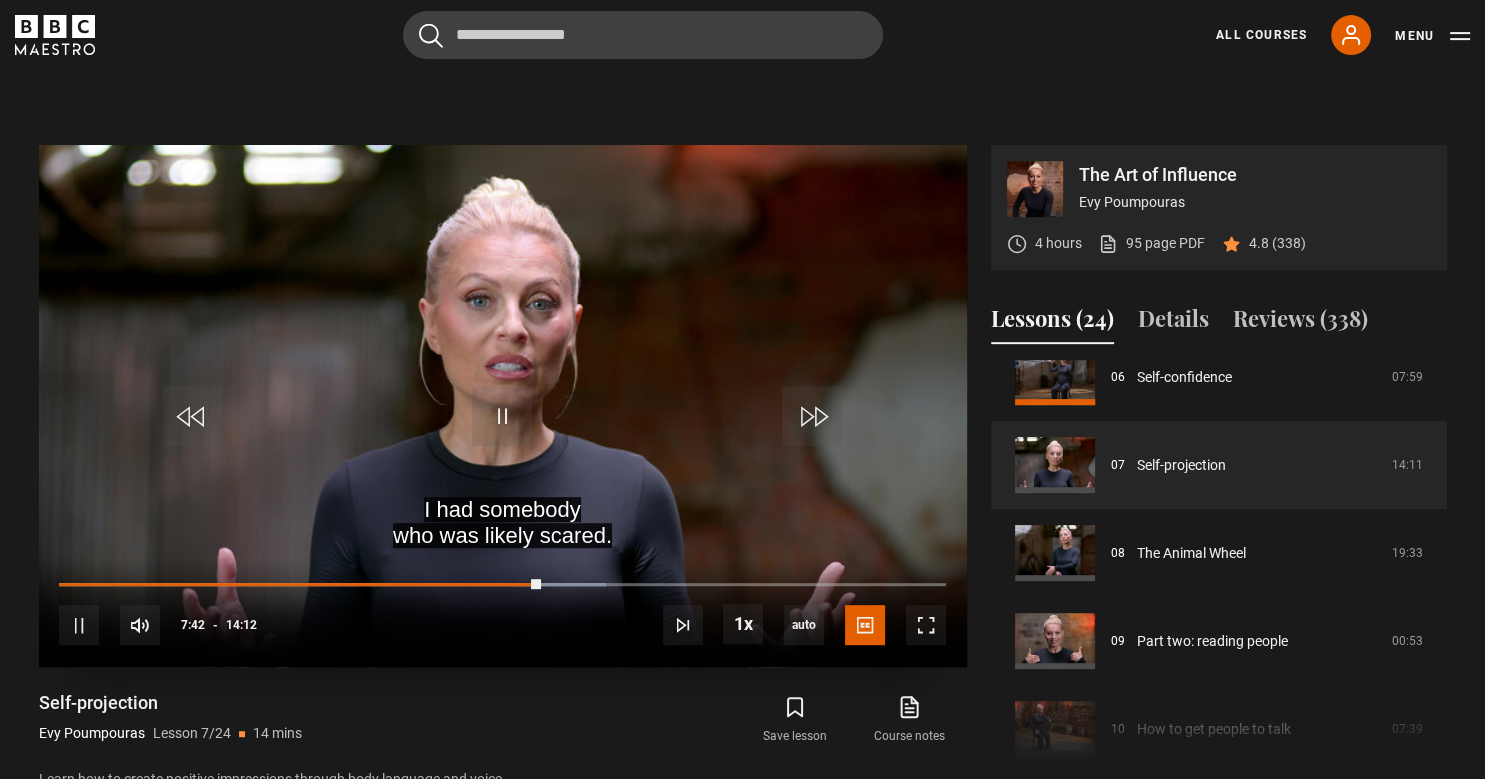click at bounding box center (503, 406) 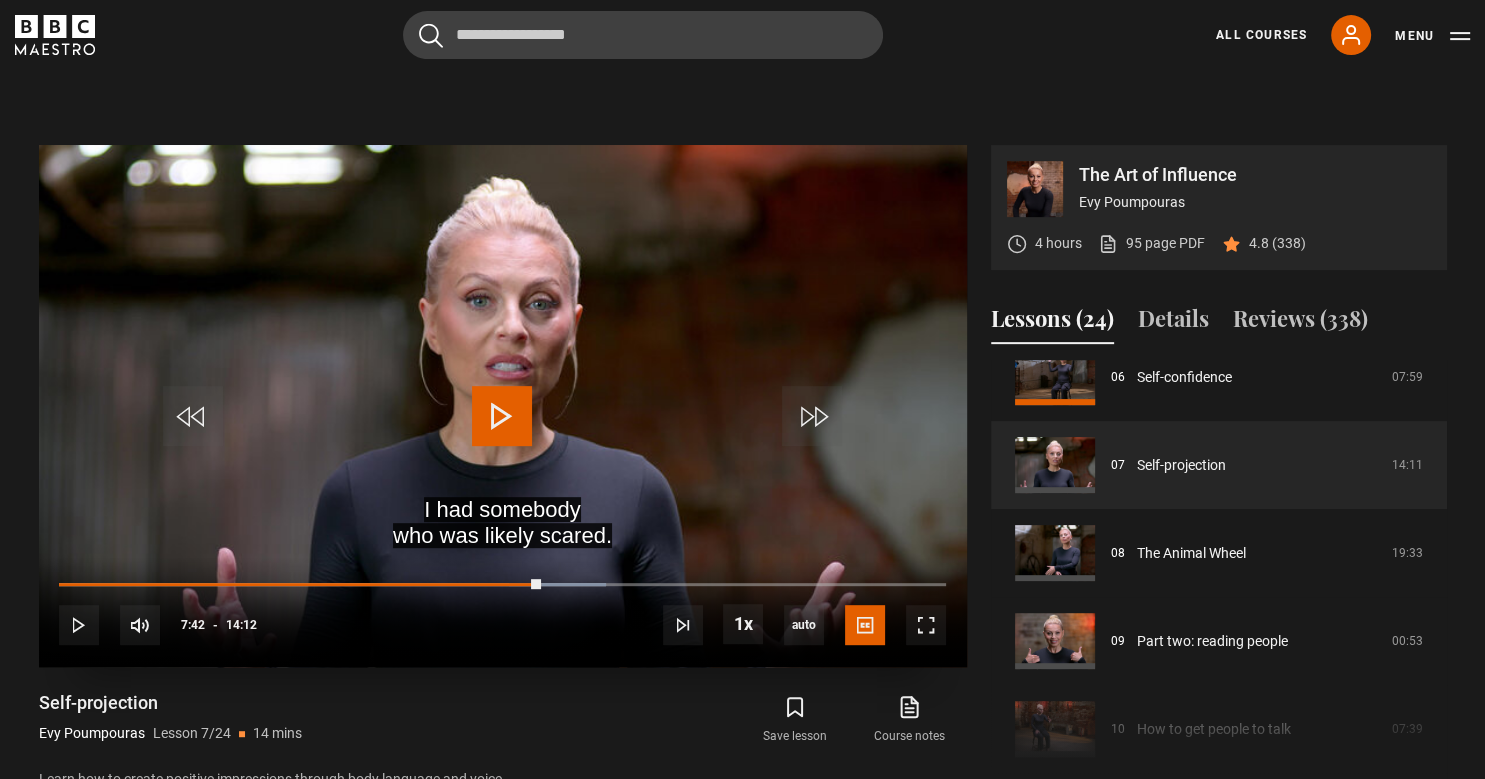 click at bounding box center (502, 416) 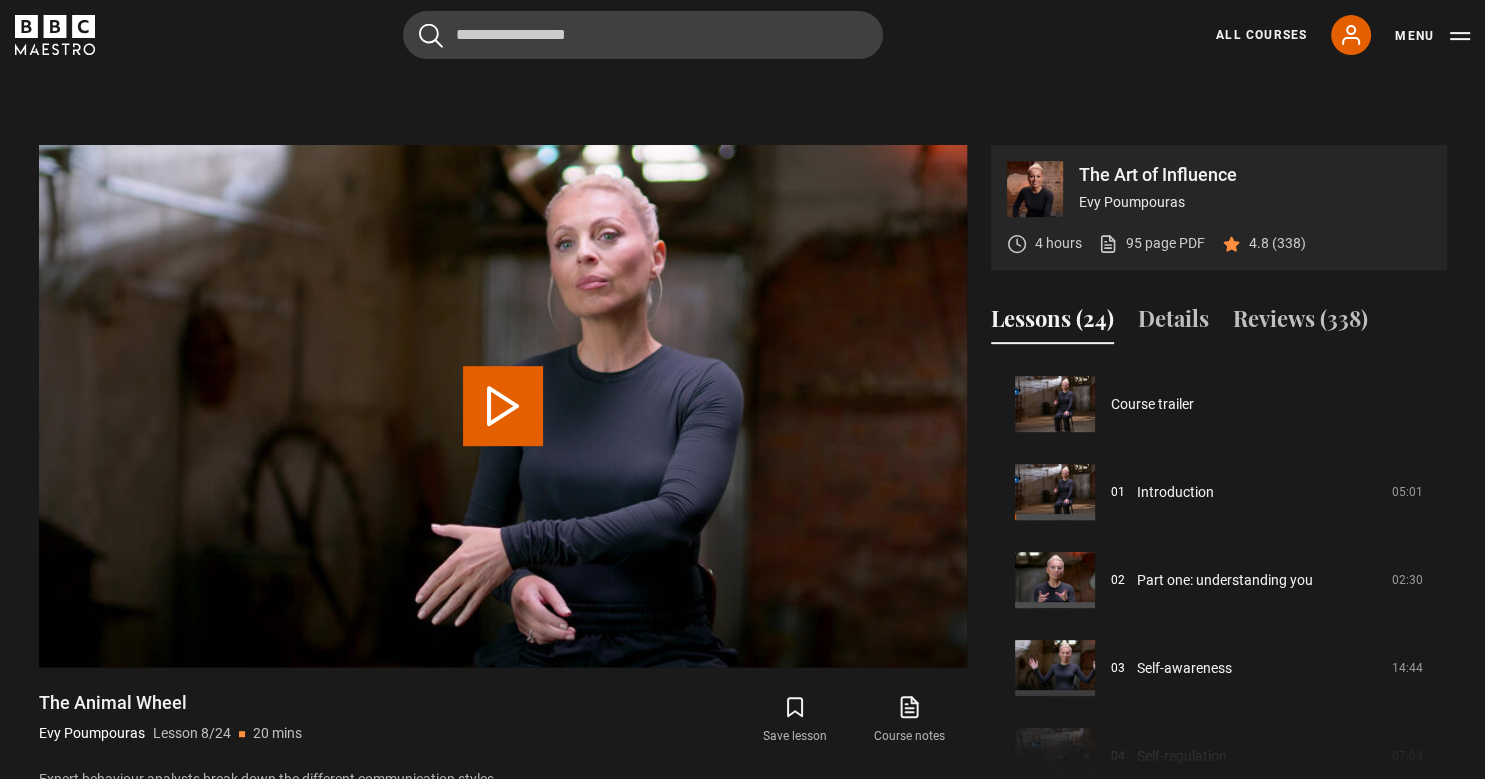 scroll, scrollTop: 827, scrollLeft: 0, axis: vertical 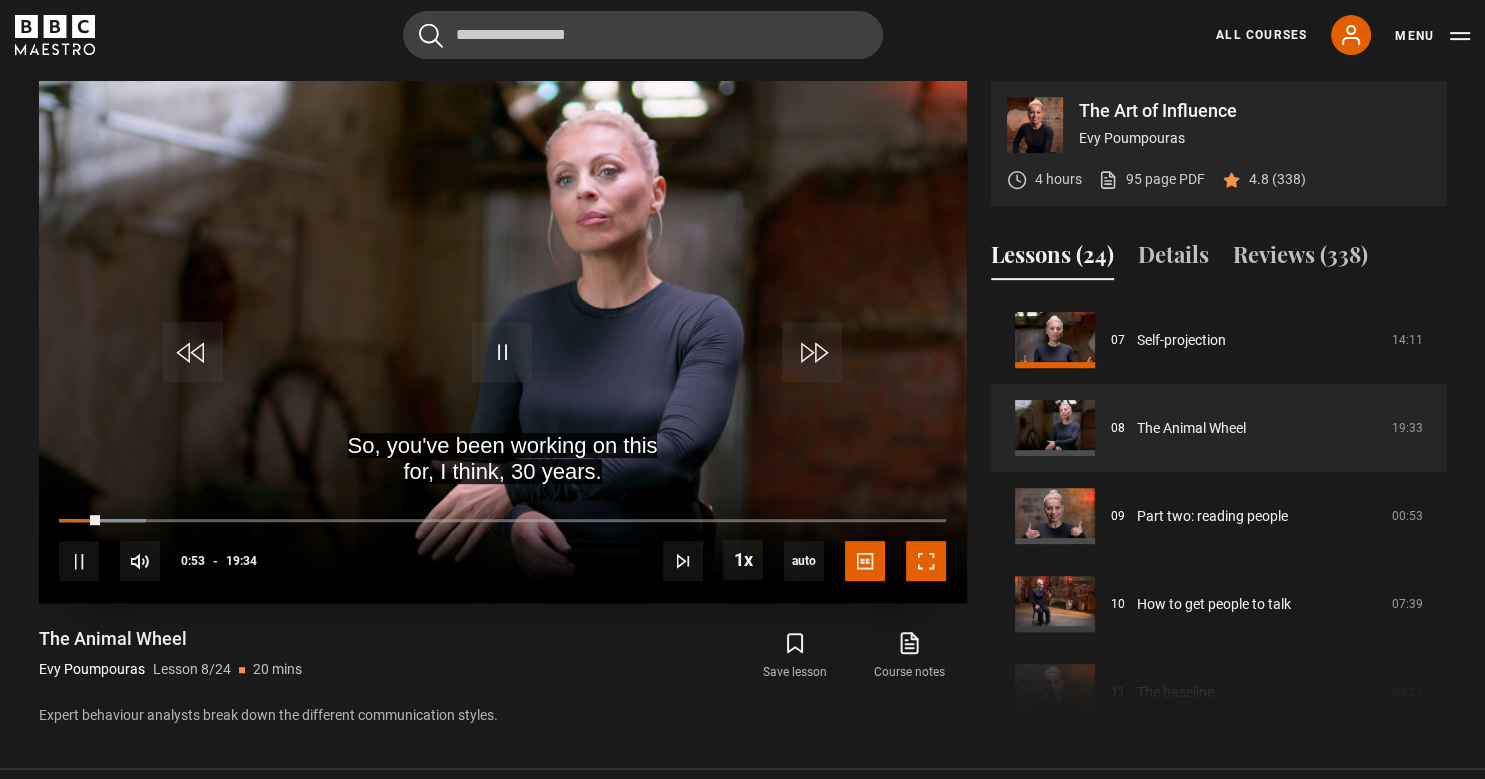 click at bounding box center [926, 561] 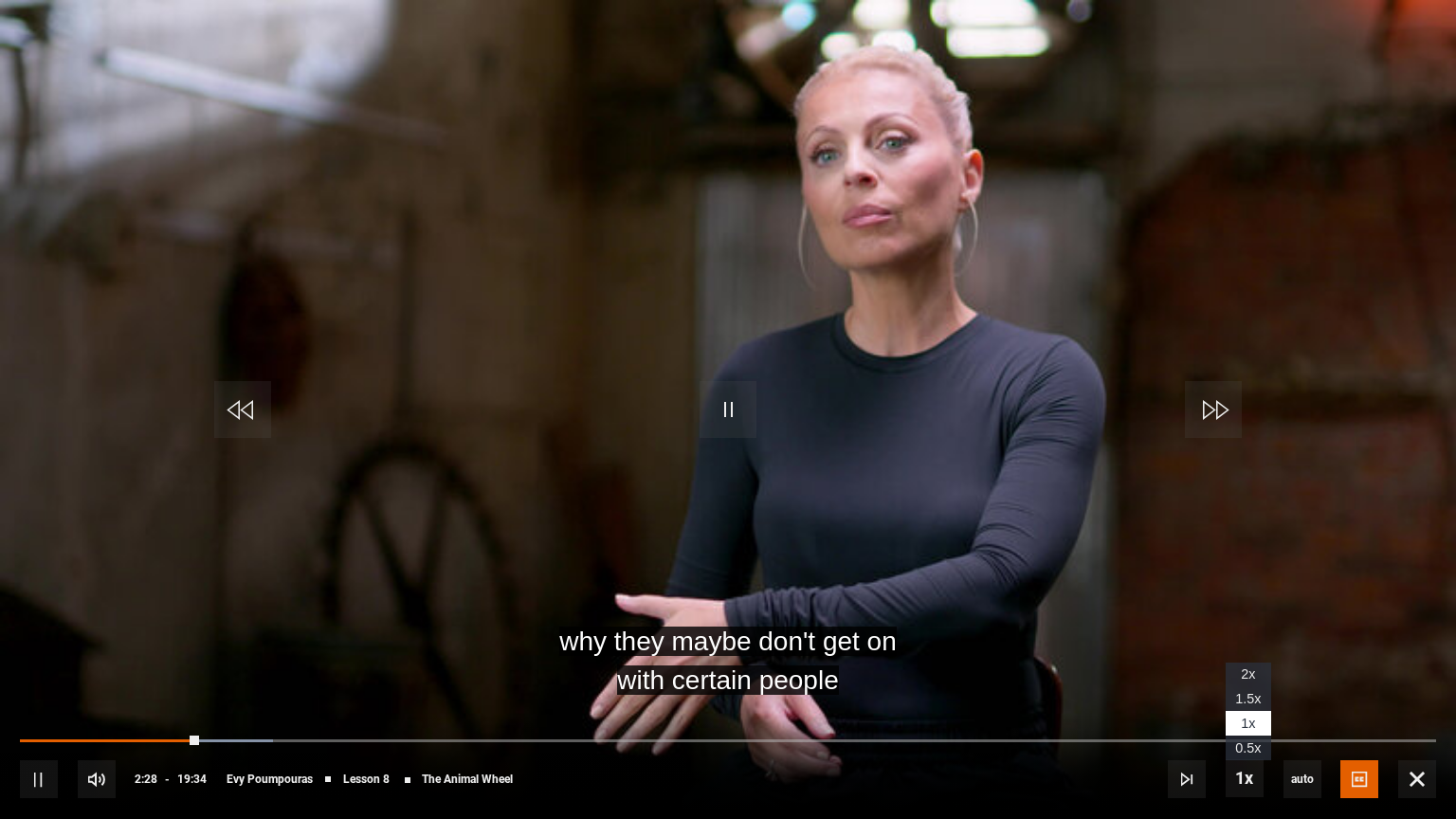 click on "1.5x" at bounding box center (1247, 699) 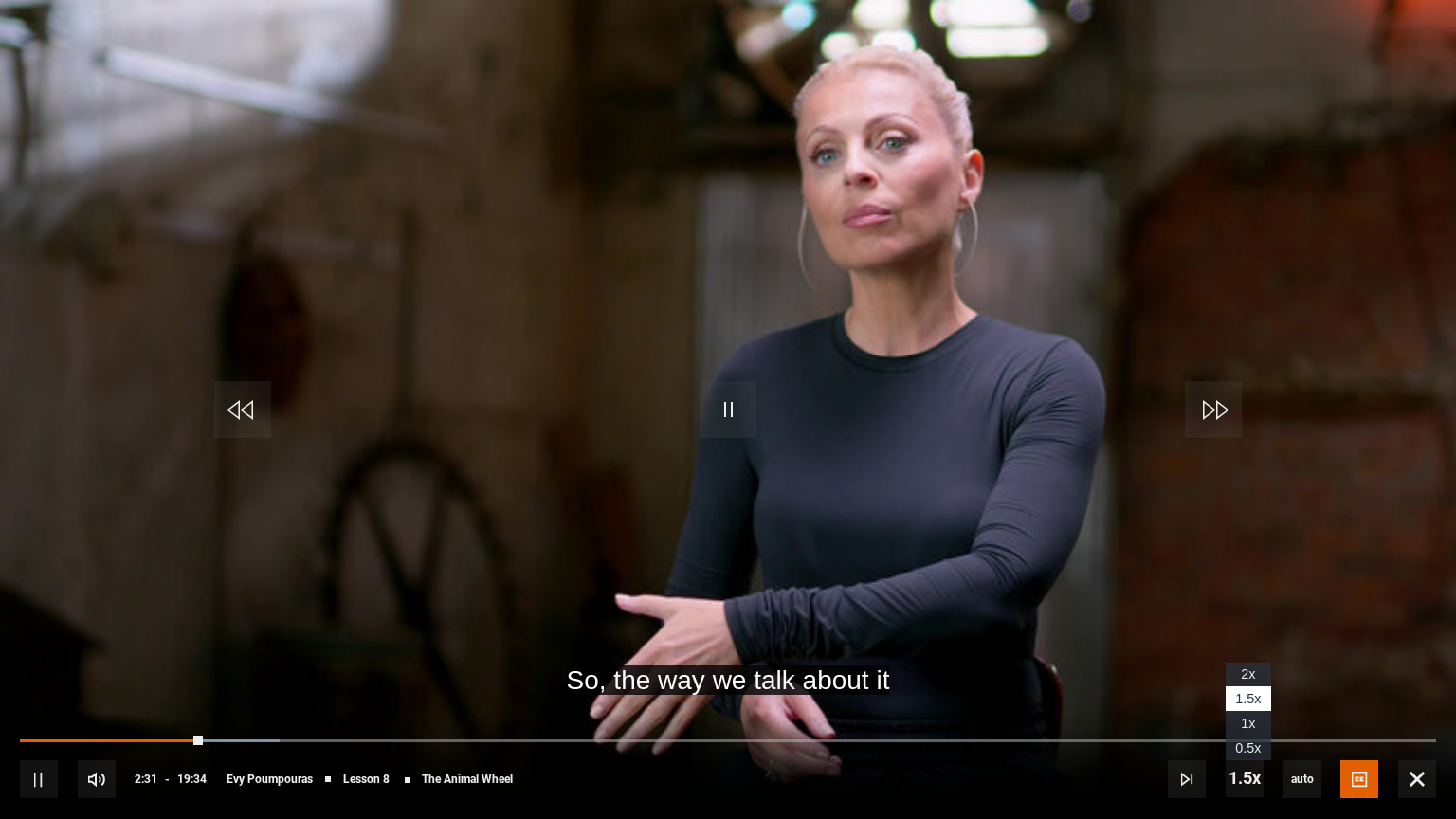 click on "2x" at bounding box center [1247, 674] 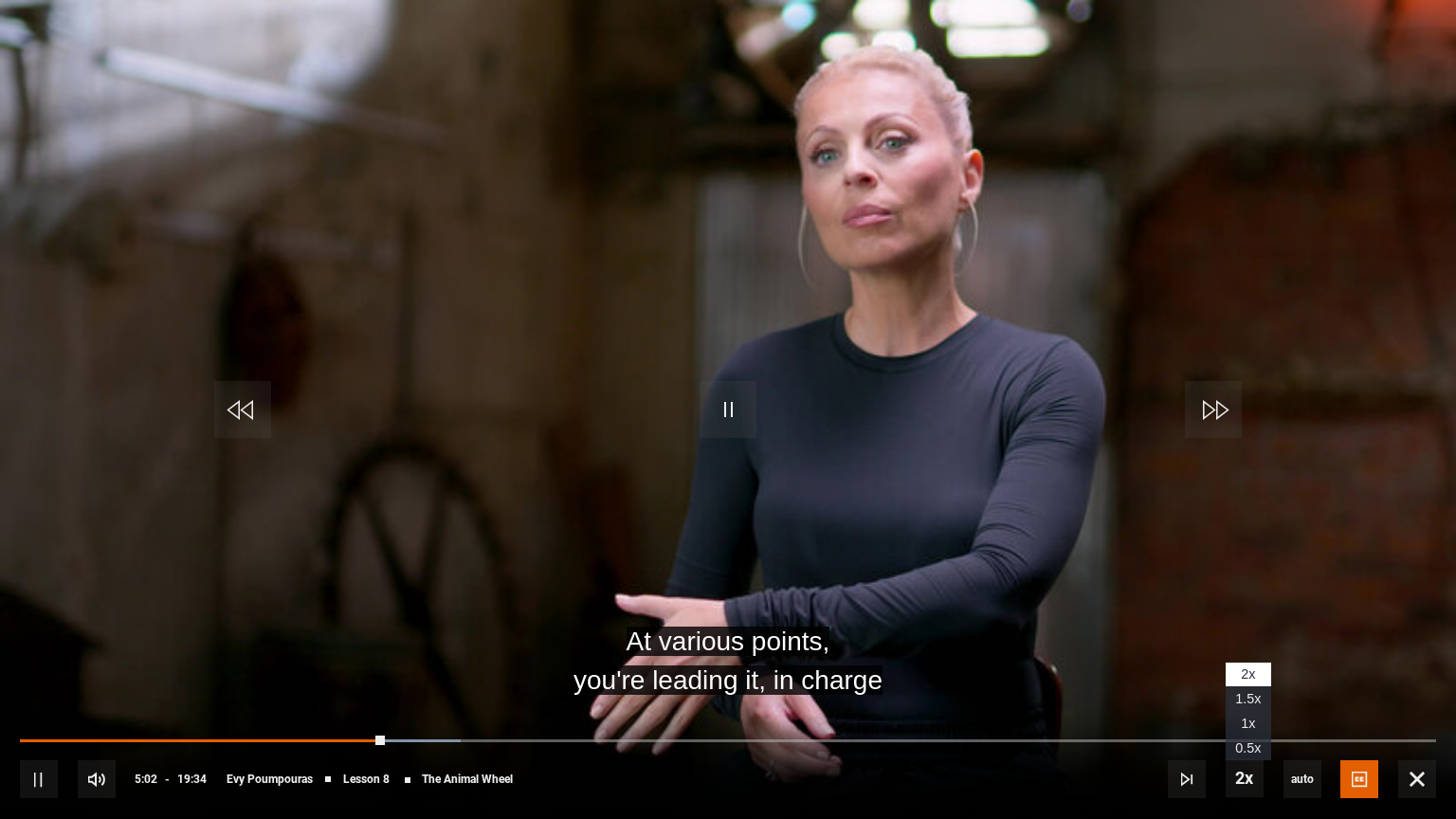 click on "1x" at bounding box center [1248, 723] 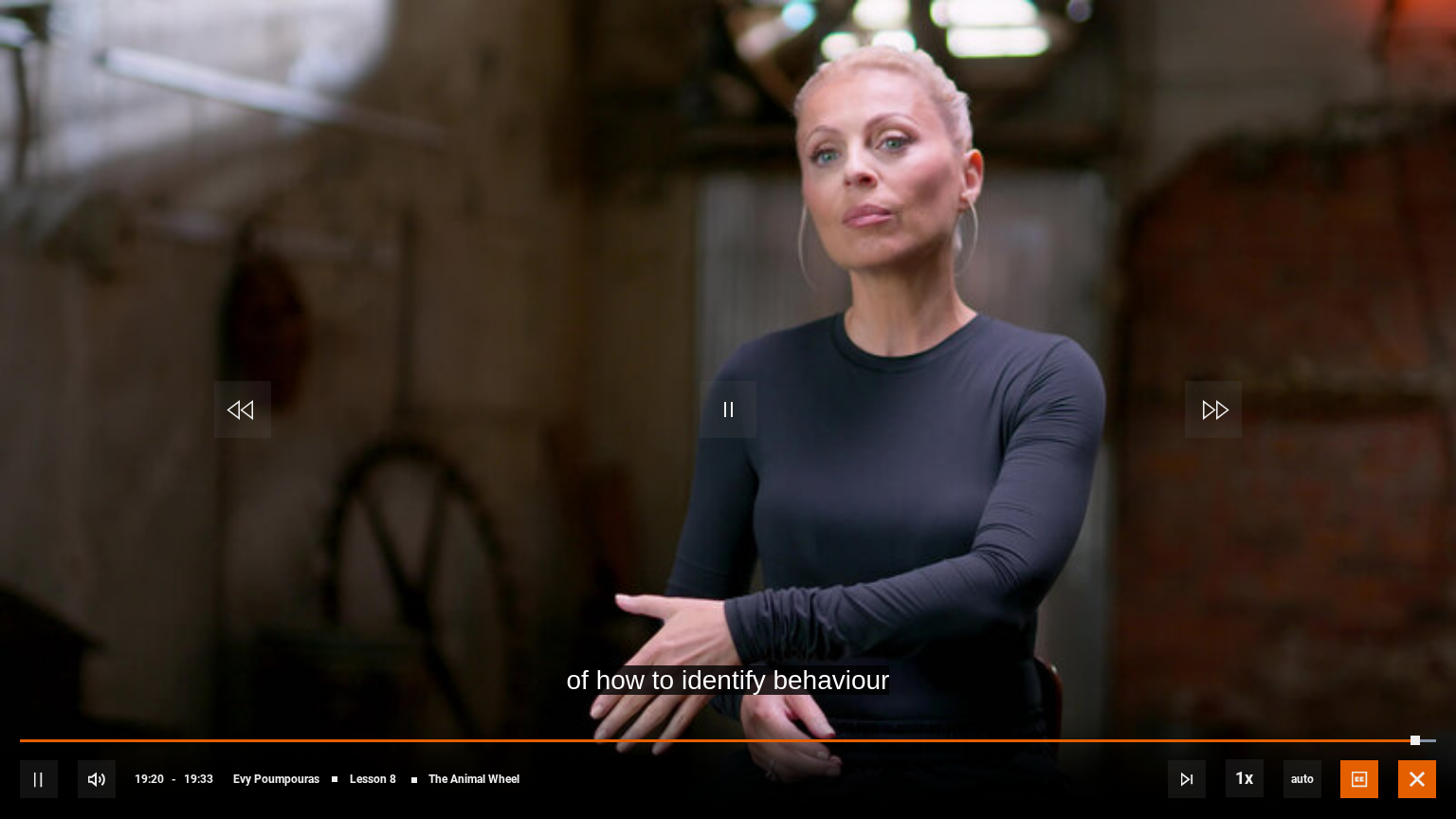 click at bounding box center [1417, 779] 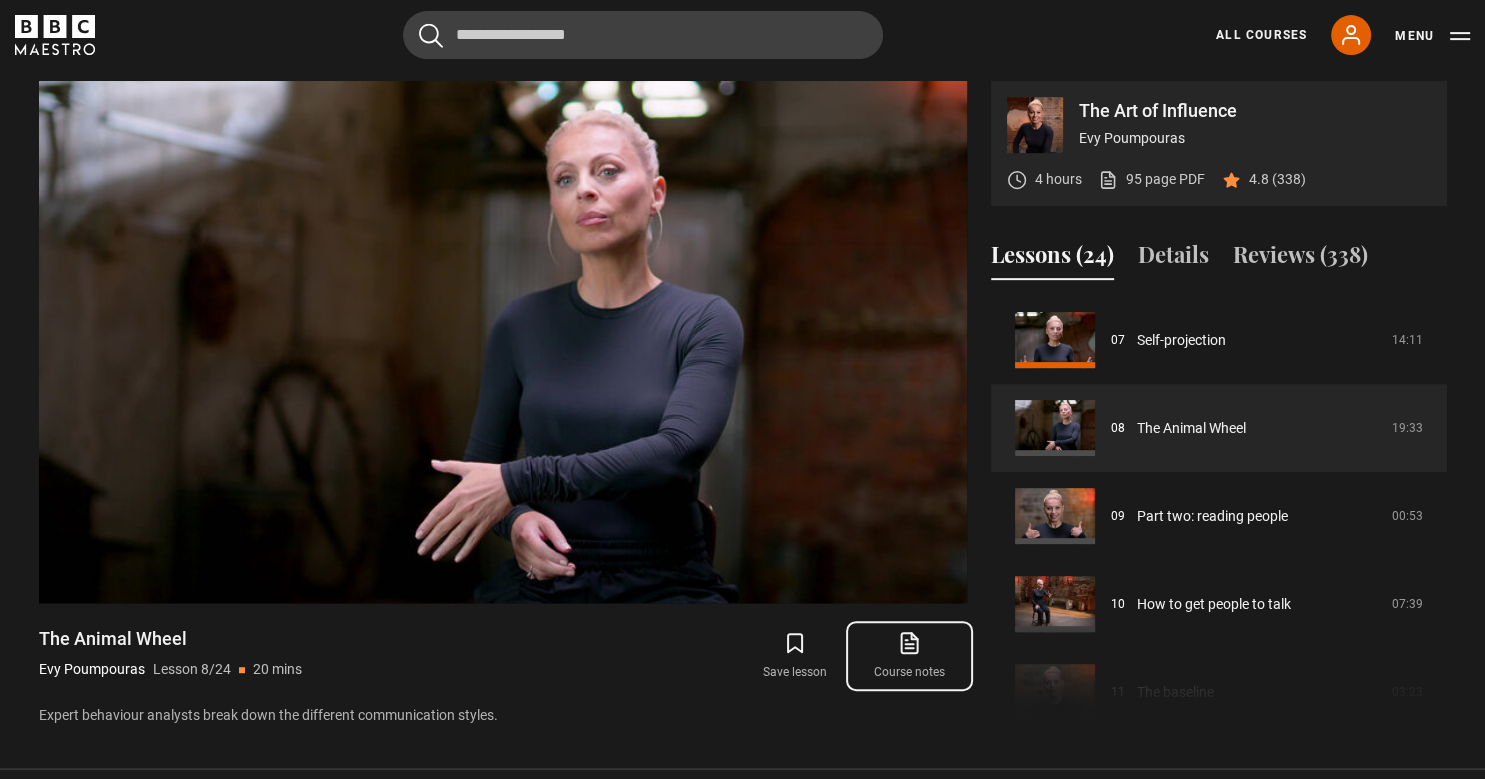 click 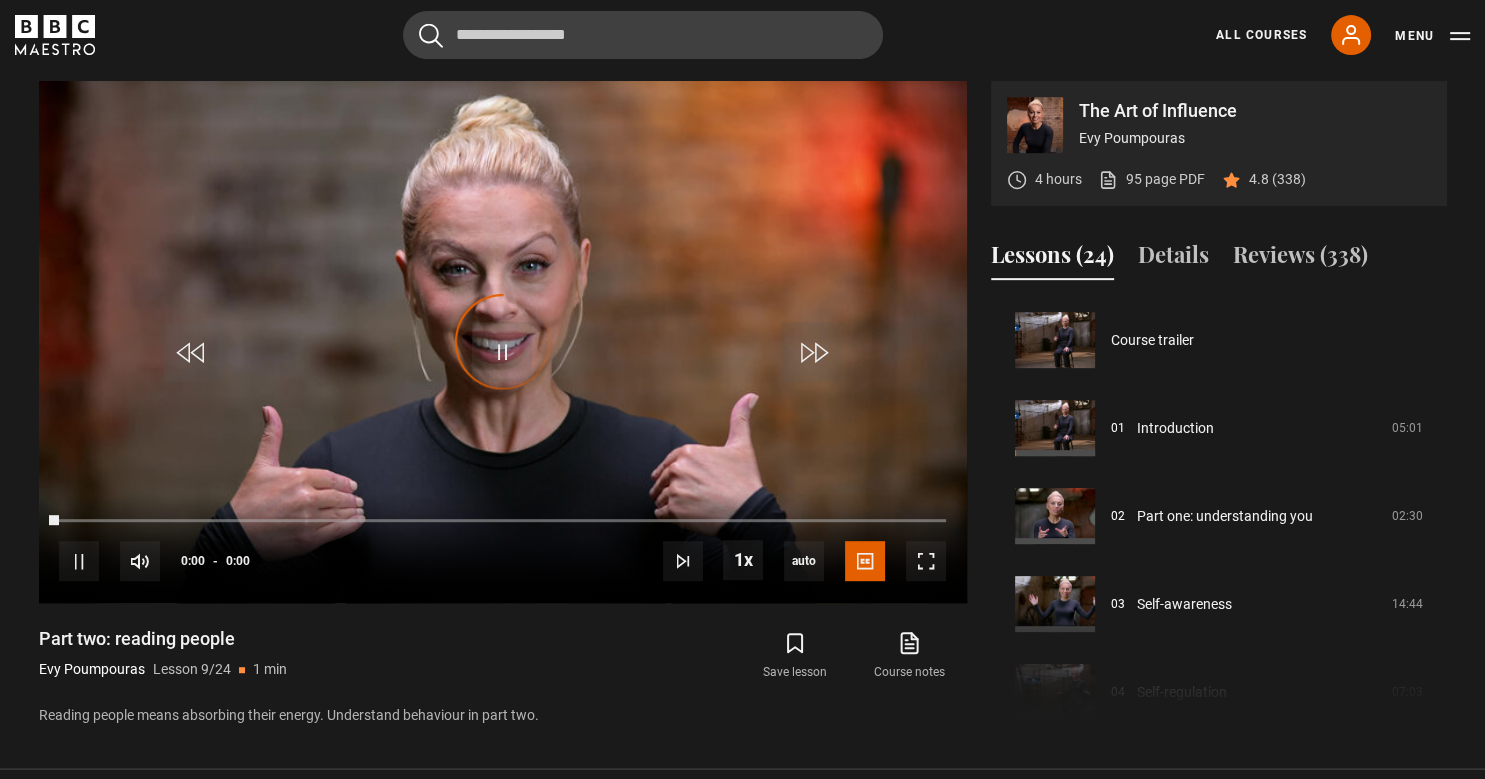 scroll, scrollTop: 704, scrollLeft: 0, axis: vertical 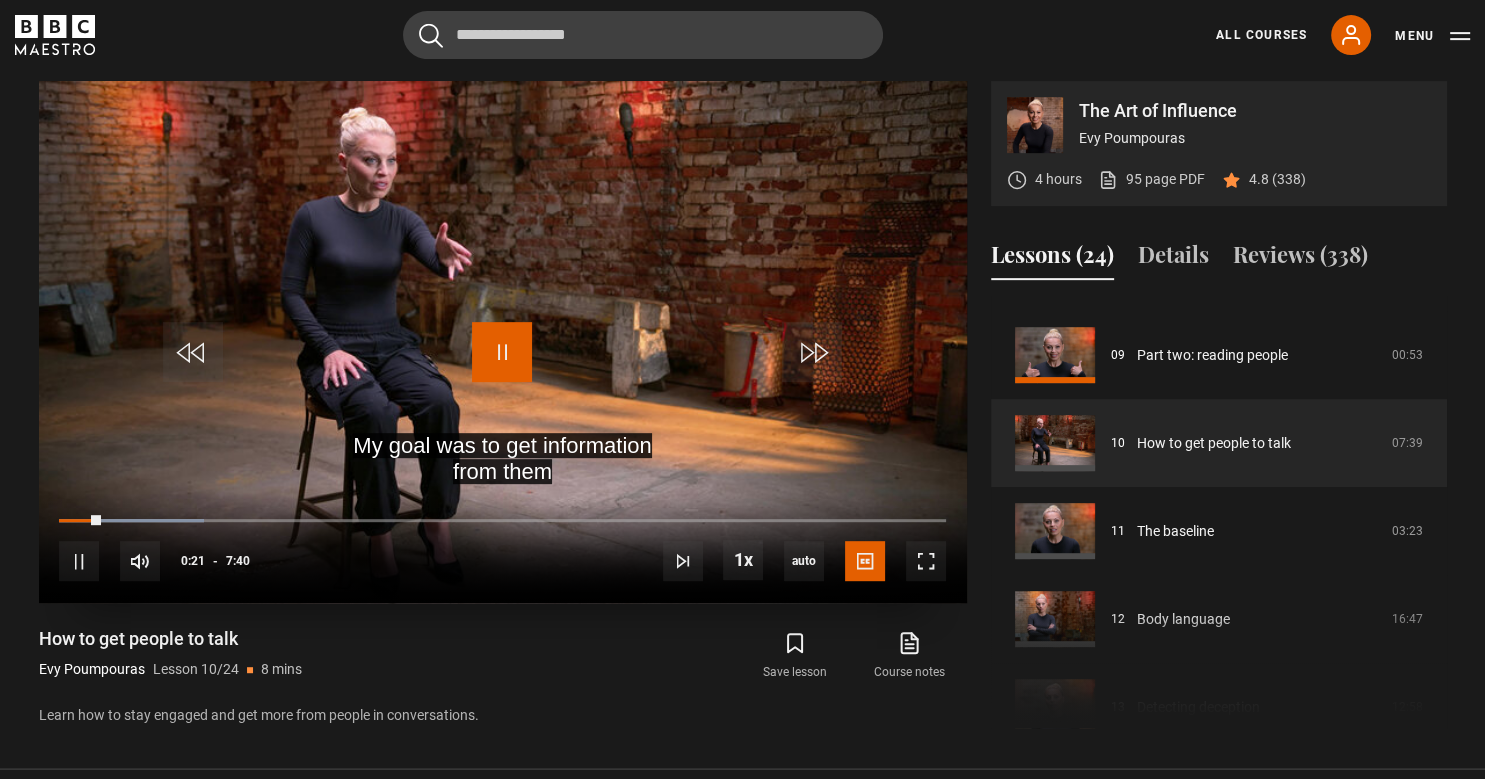 click at bounding box center (502, 352) 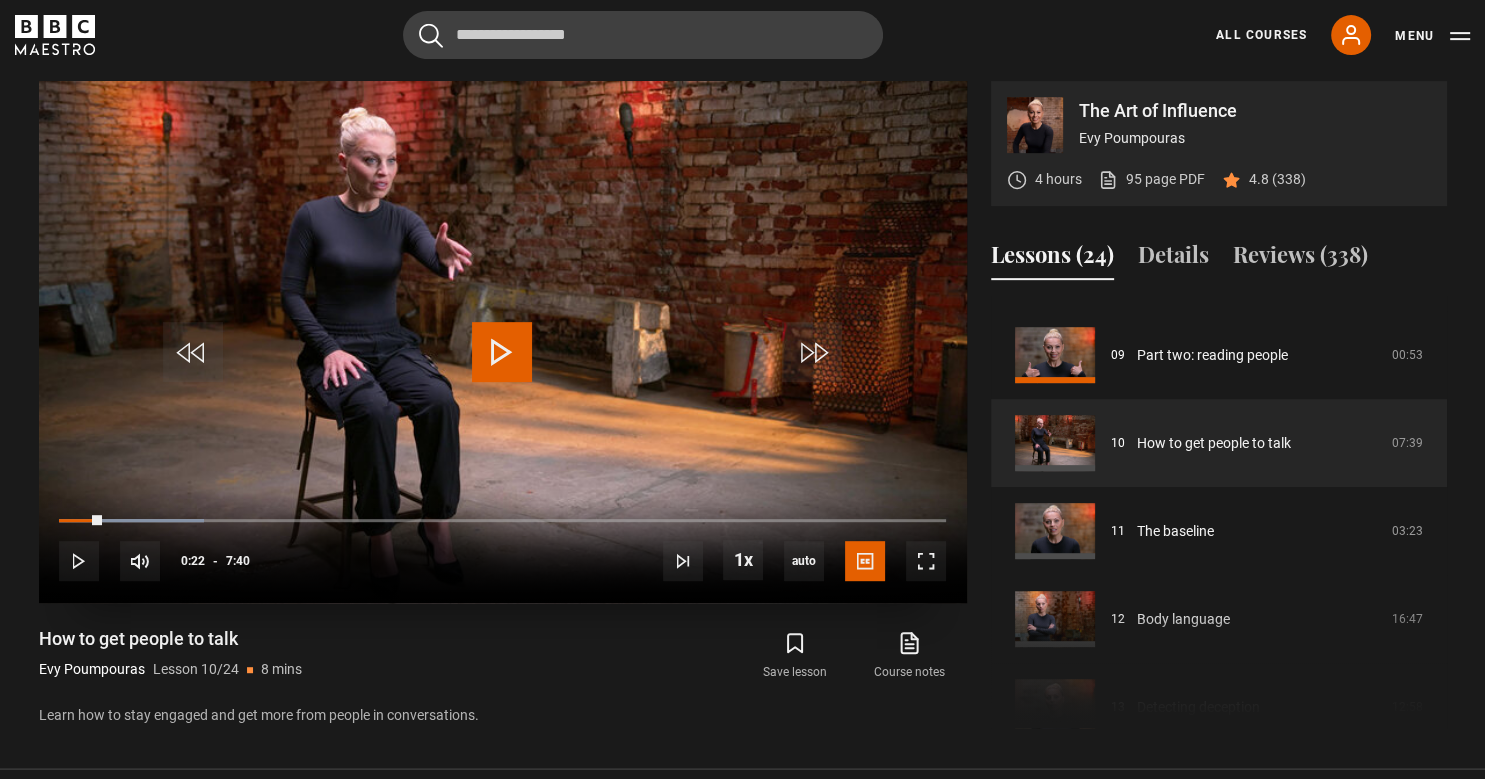click at bounding box center [502, 352] 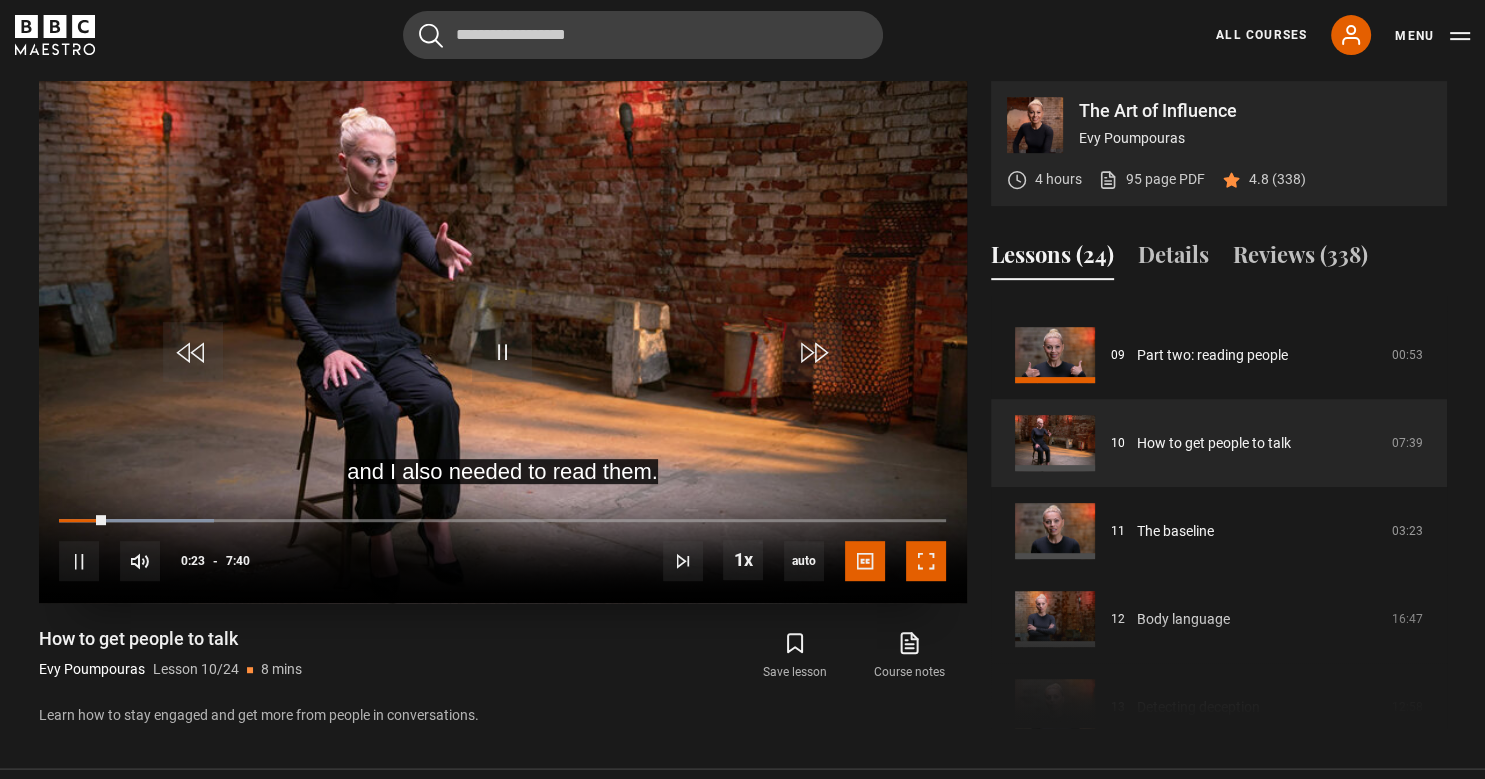 click at bounding box center [926, 561] 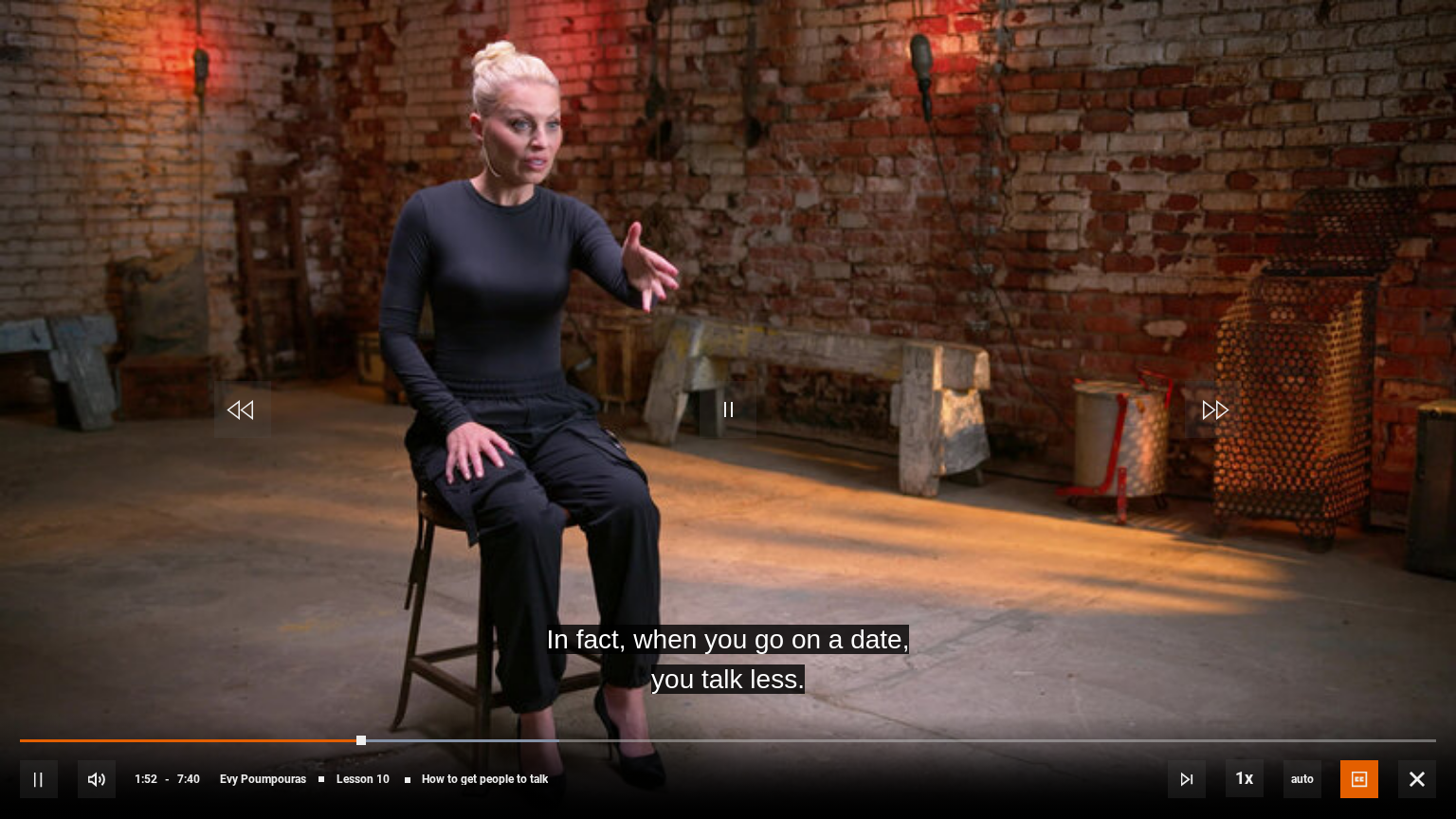 click at bounding box center [728, 410] 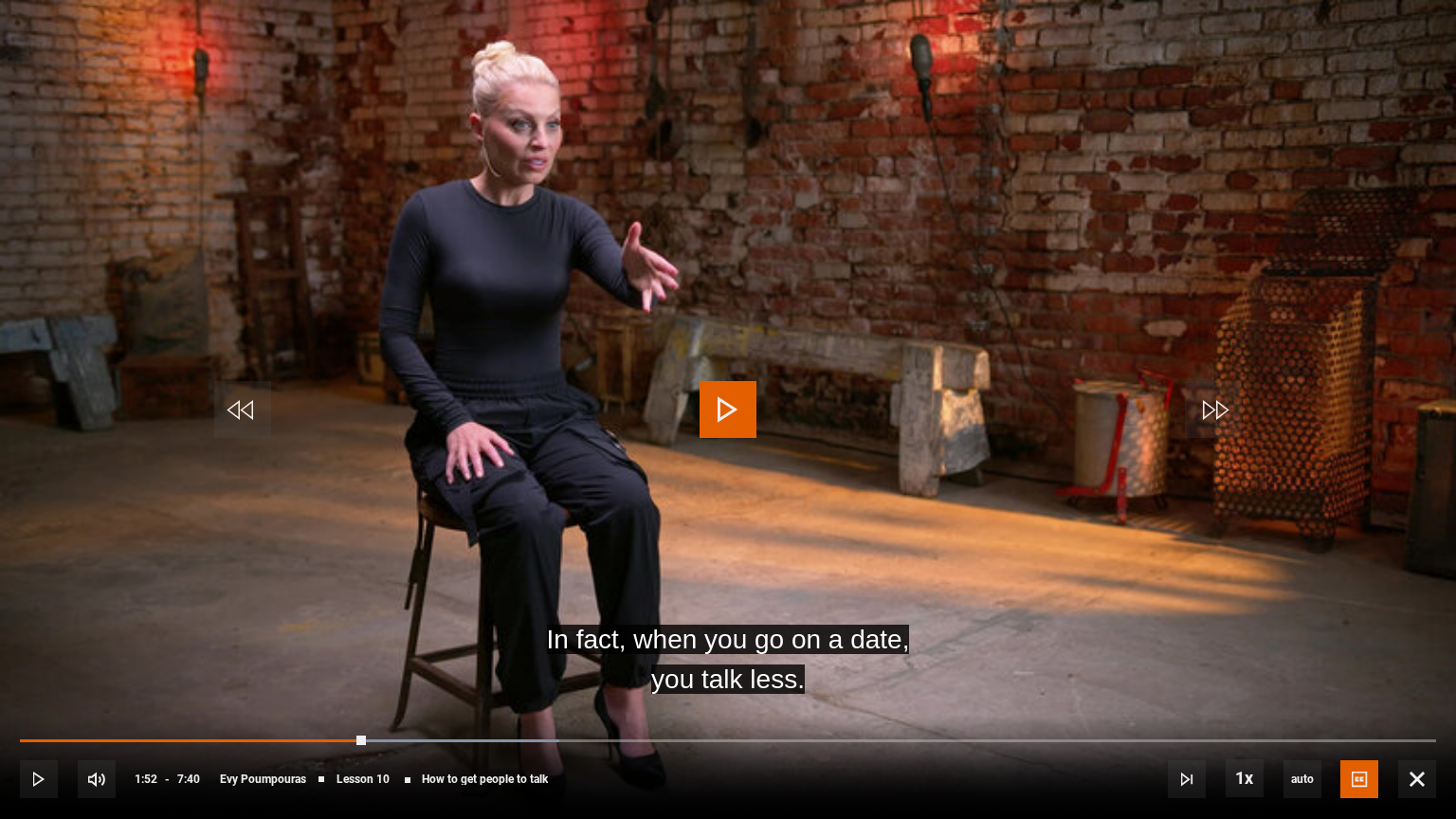 click at bounding box center [728, 410] 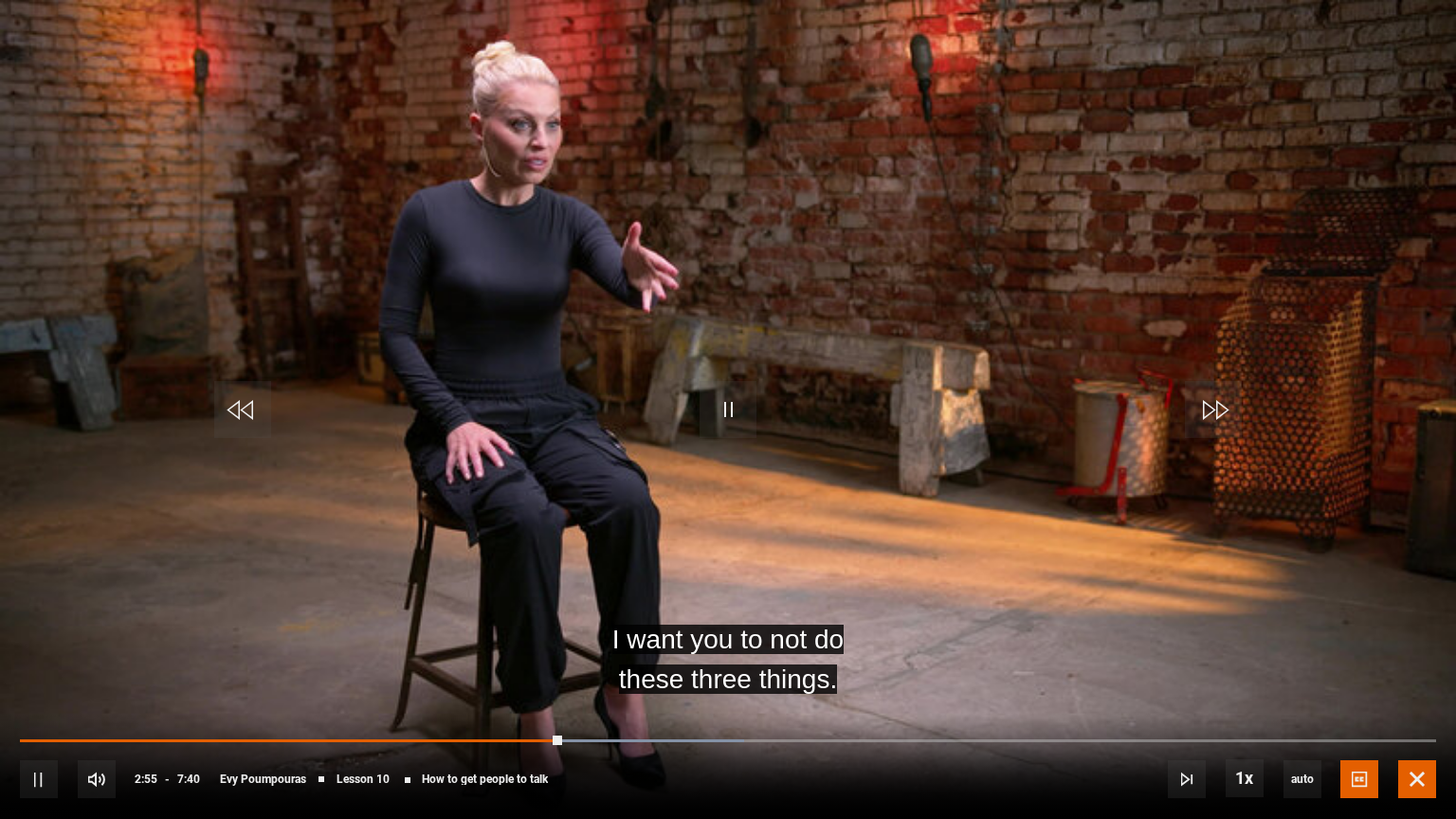 click at bounding box center [1417, 779] 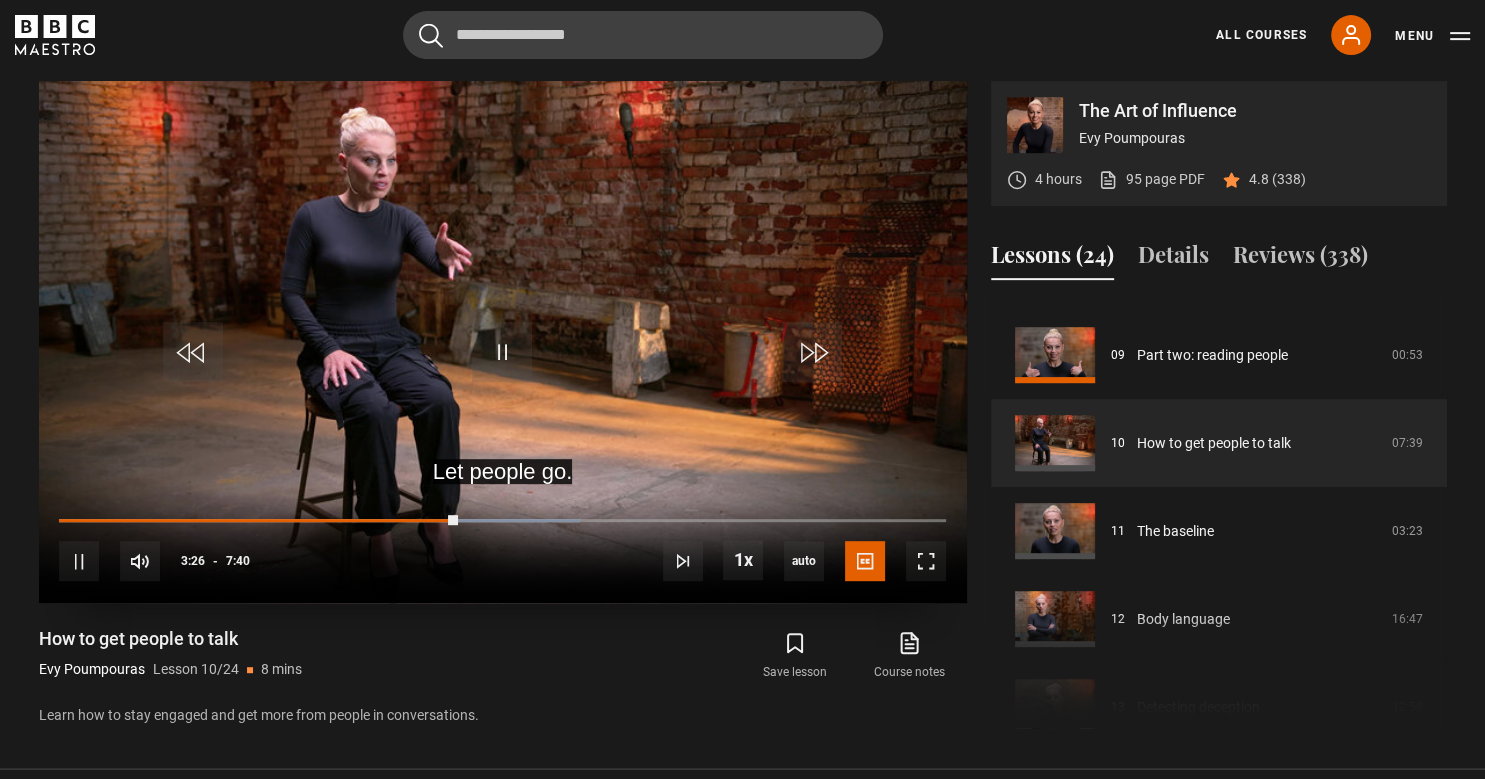 click at bounding box center [503, 342] 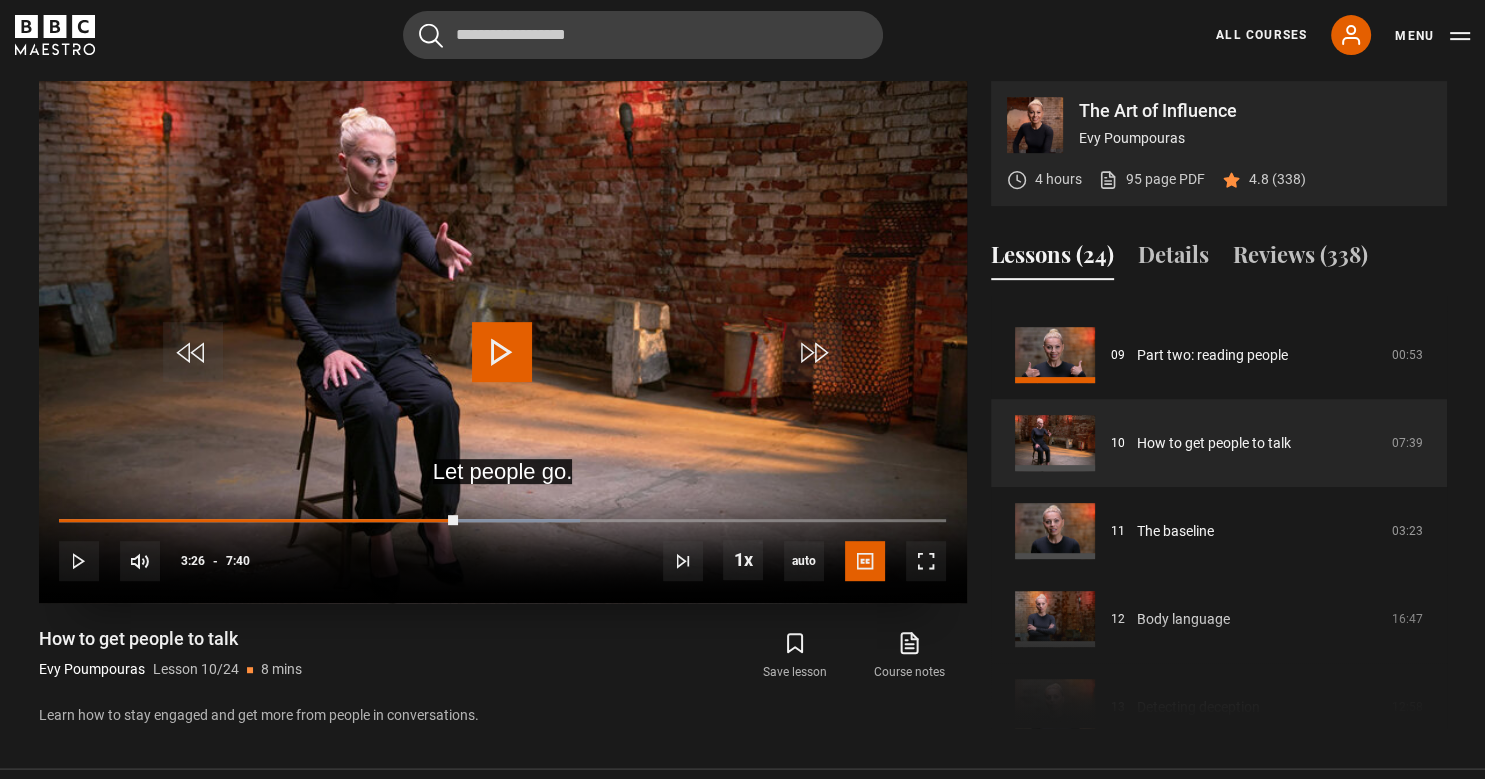 click at bounding box center (503, 342) 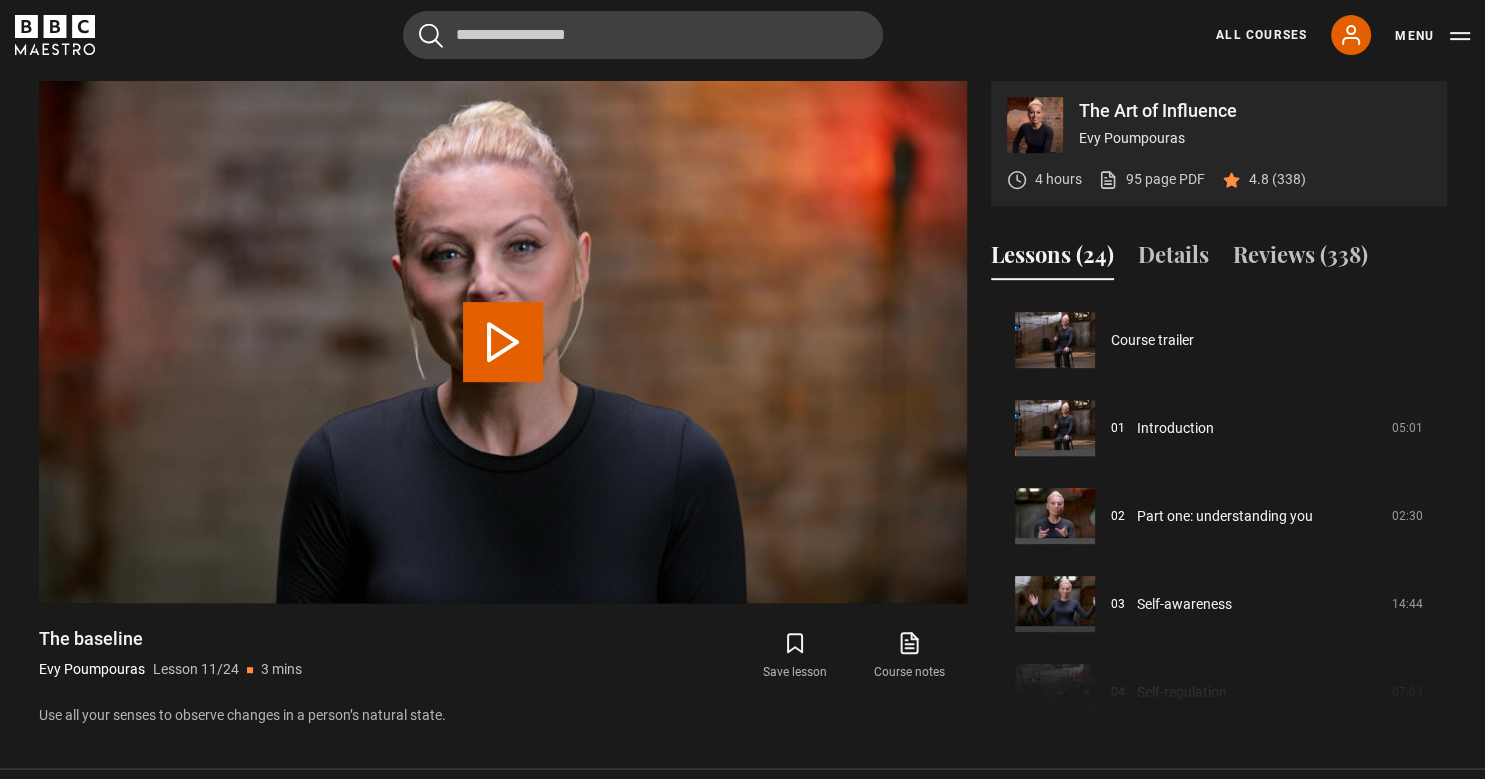 scroll, scrollTop: 880, scrollLeft: 0, axis: vertical 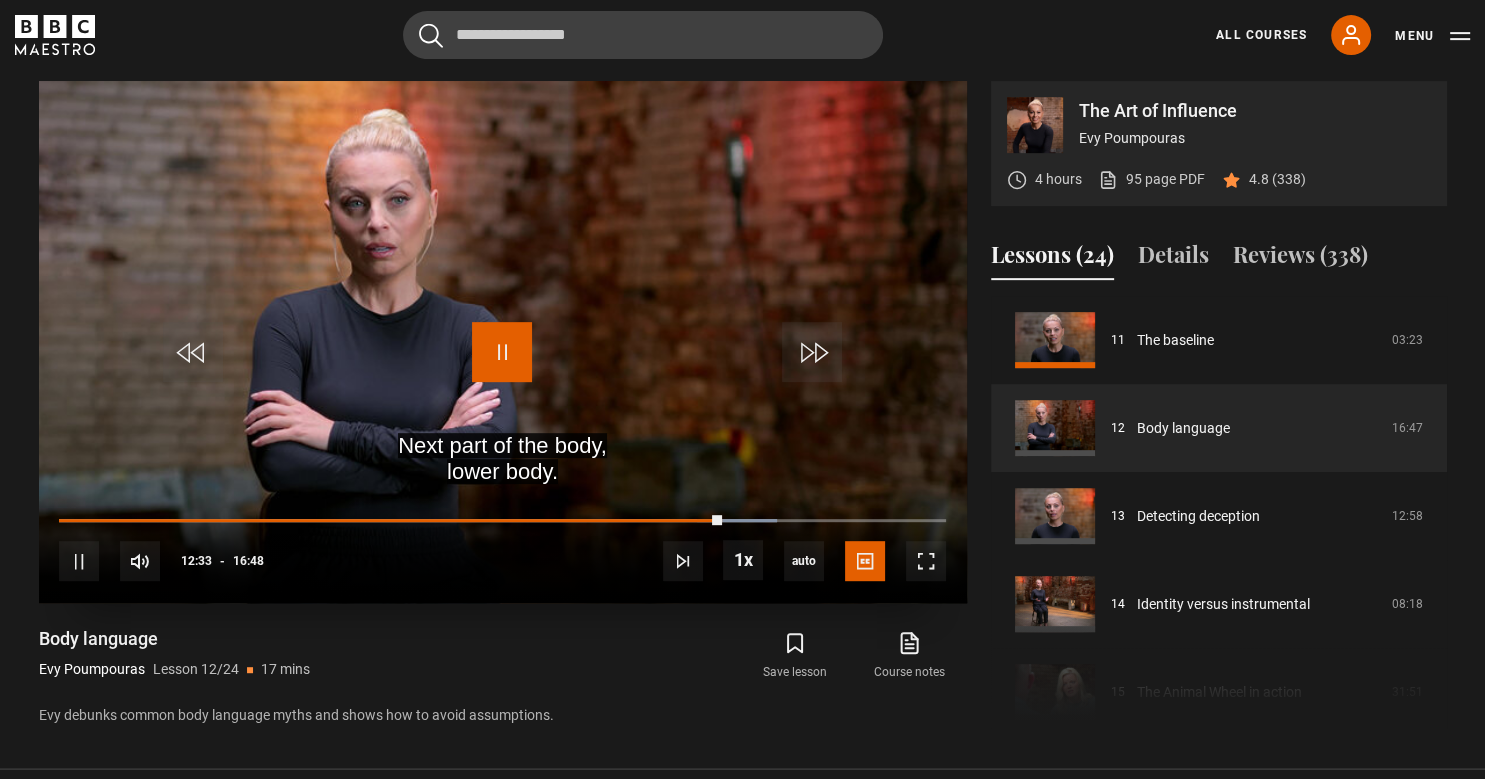 click at bounding box center [502, 352] 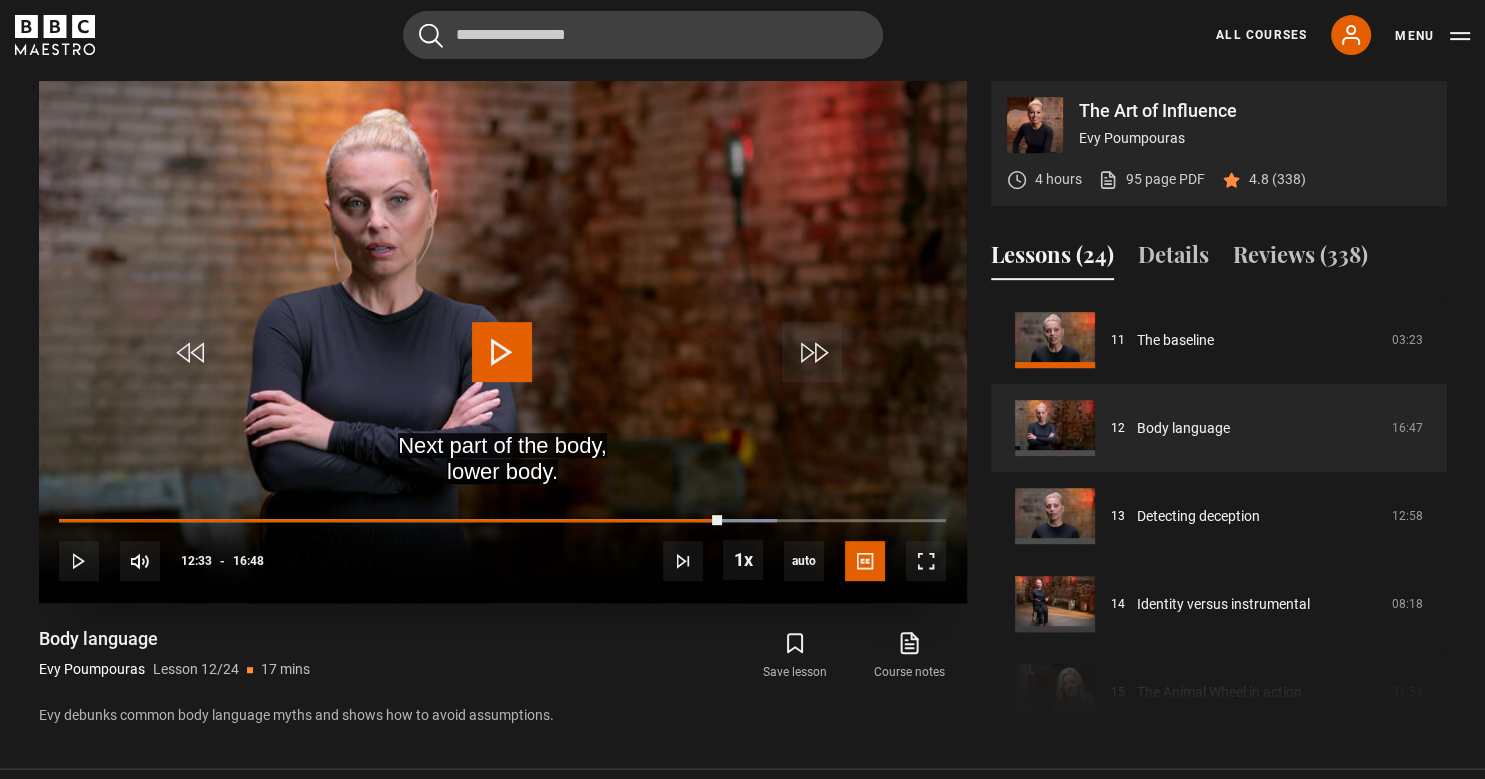 click at bounding box center [502, 352] 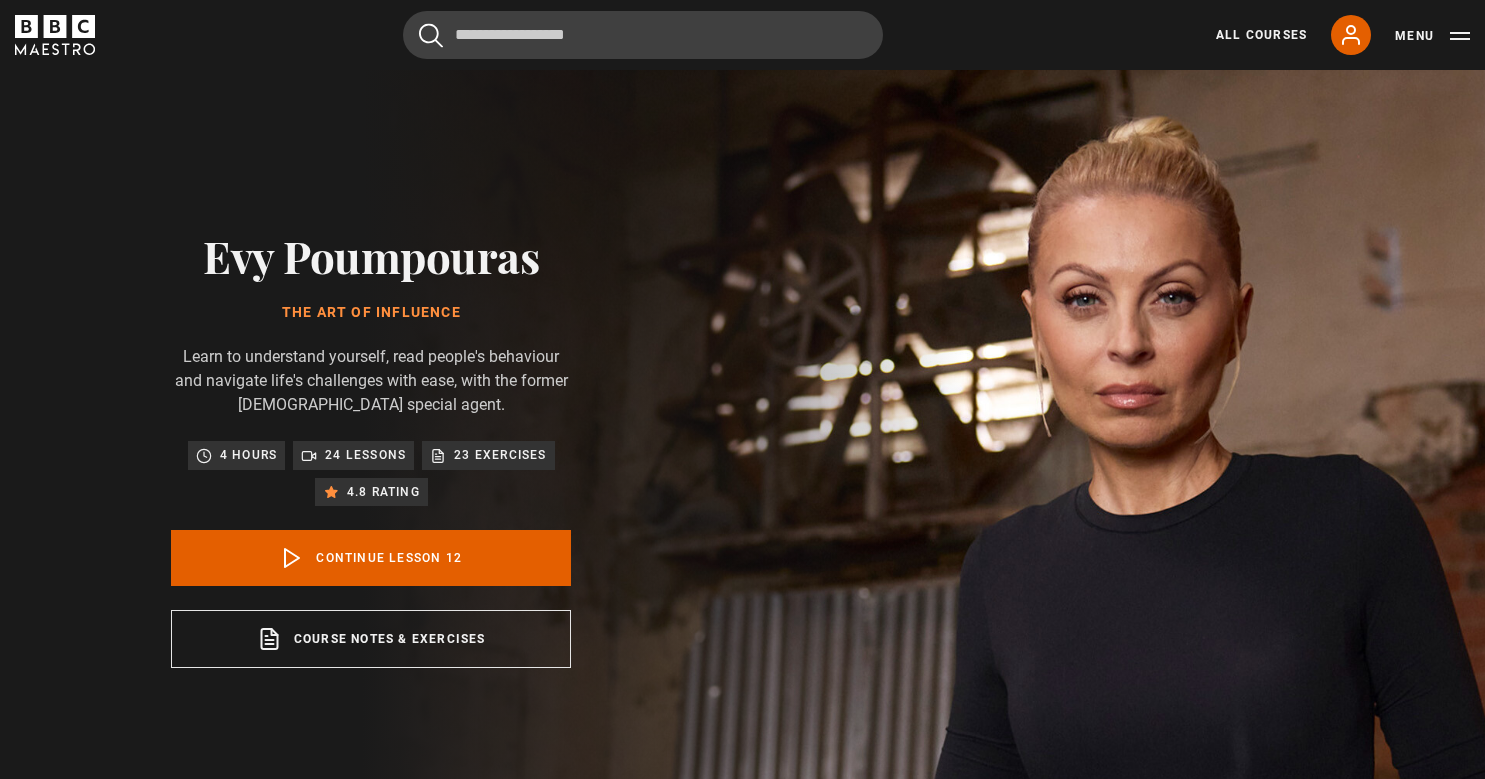 scroll, scrollTop: 828, scrollLeft: 0, axis: vertical 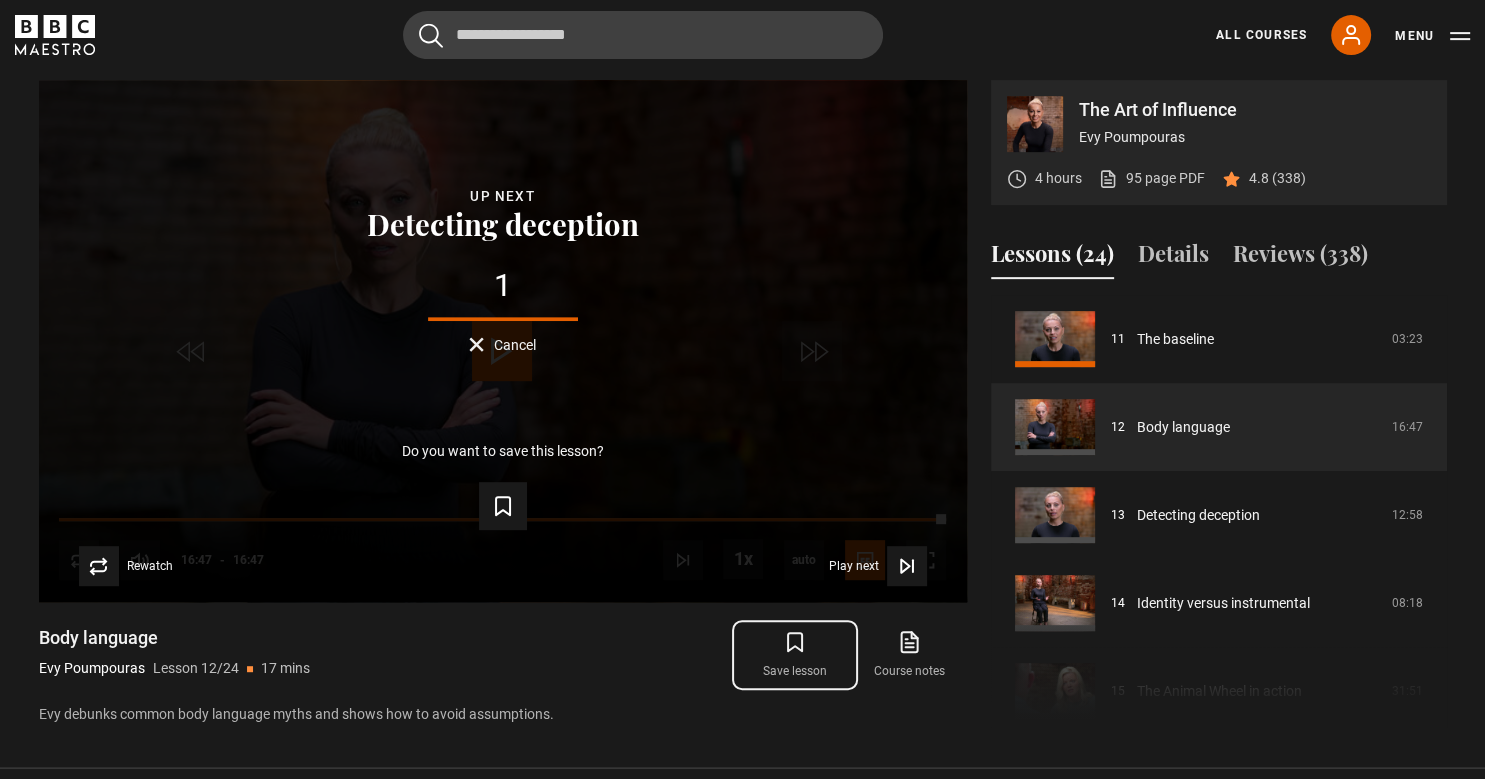 click 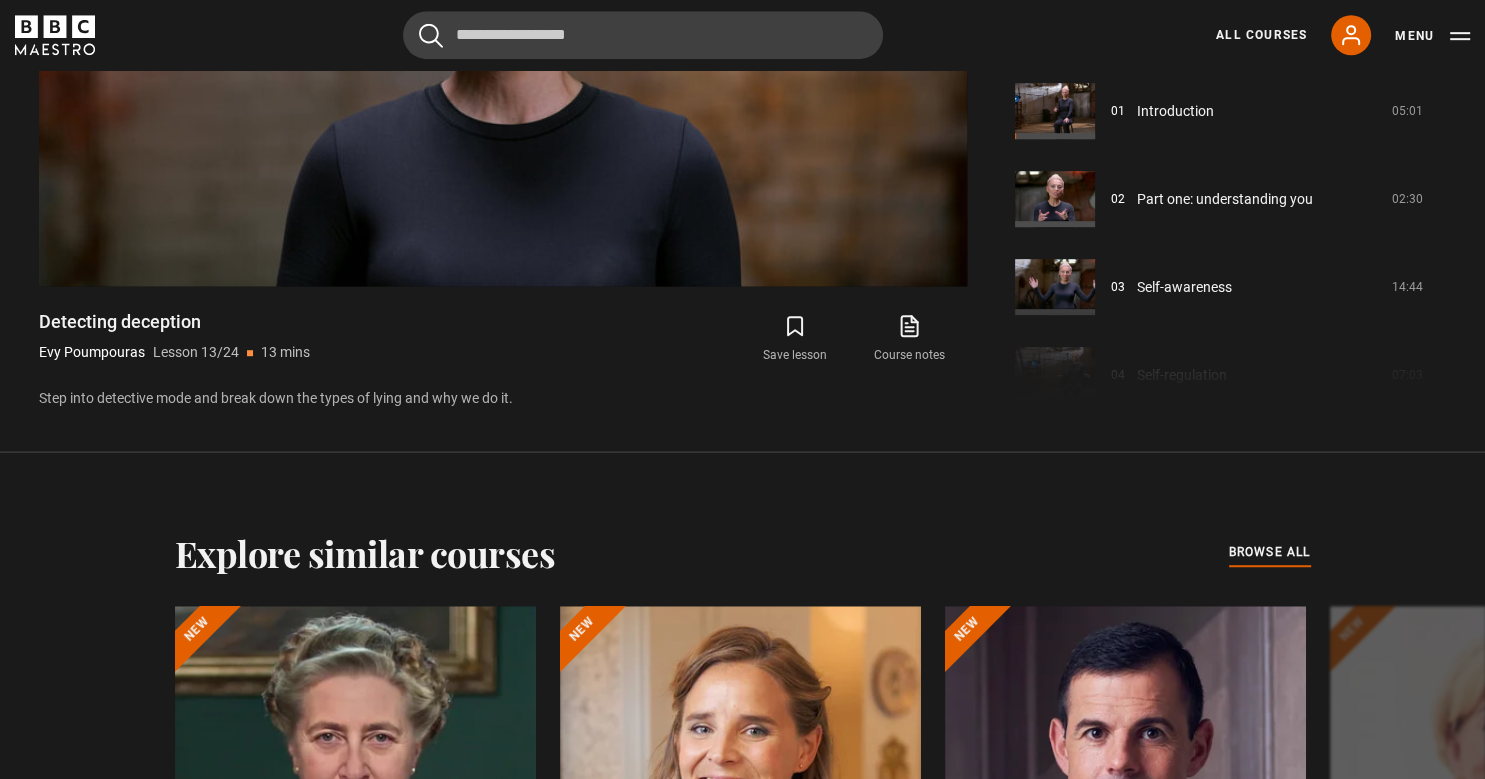 scroll, scrollTop: 719, scrollLeft: 0, axis: vertical 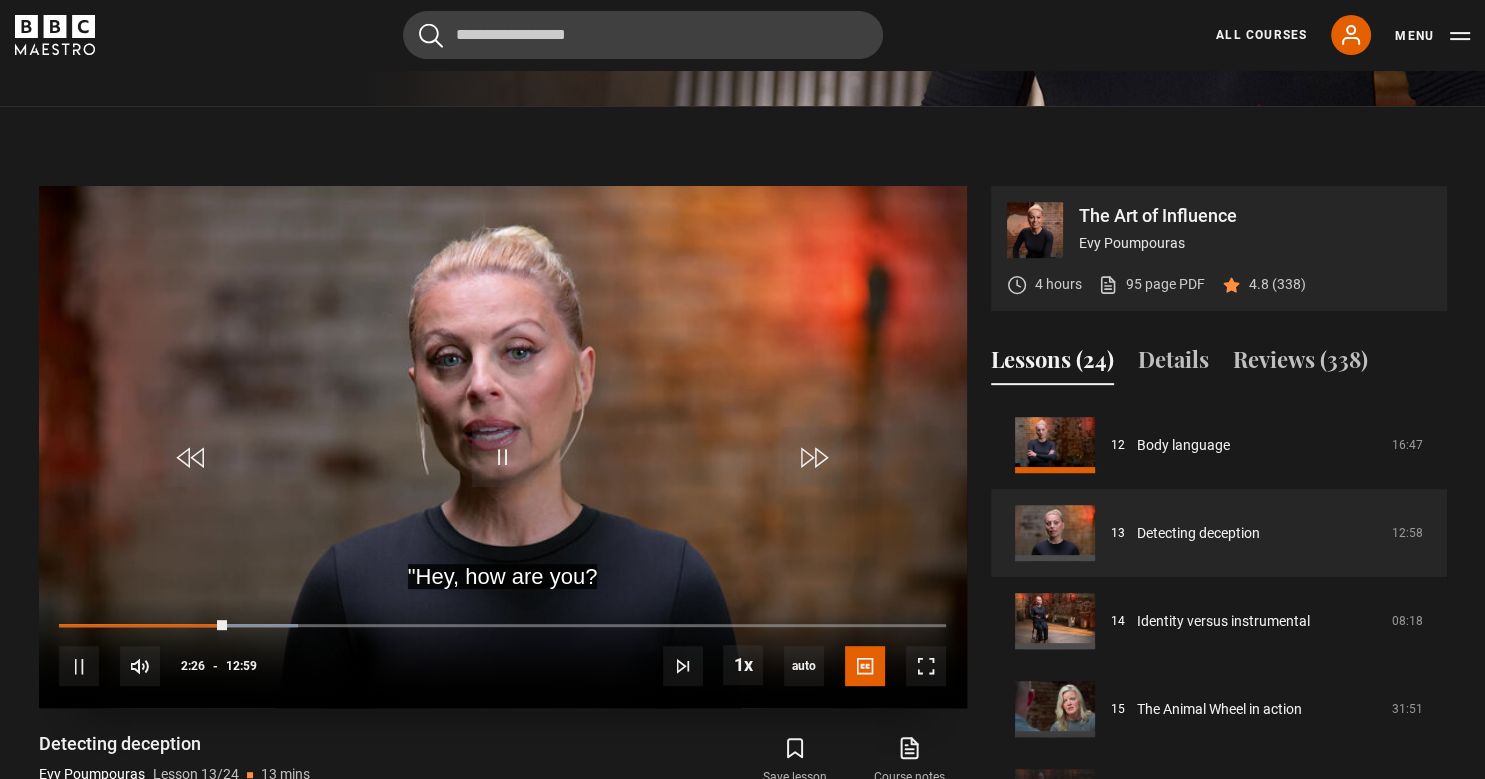 click at bounding box center (503, 447) 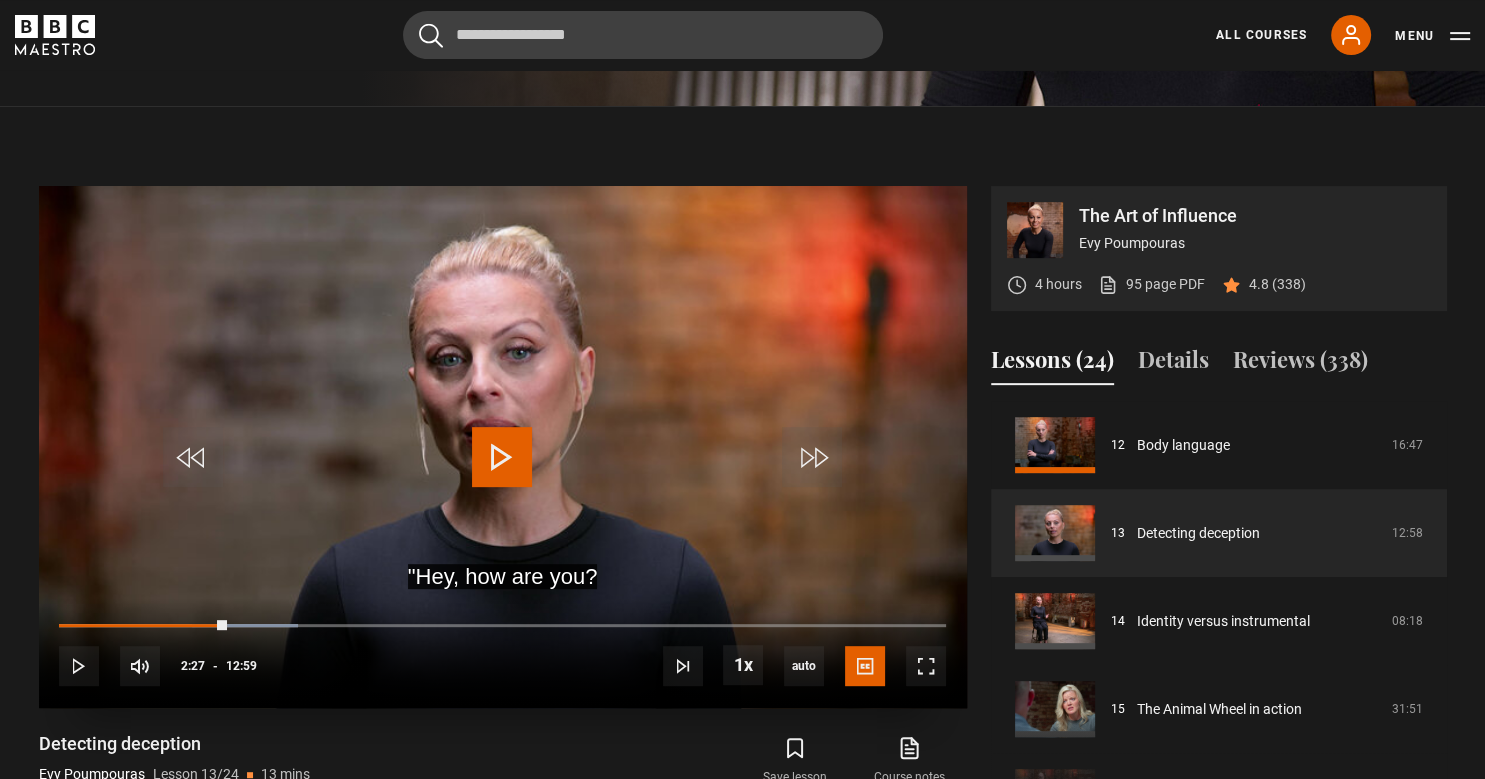 click at bounding box center (502, 457) 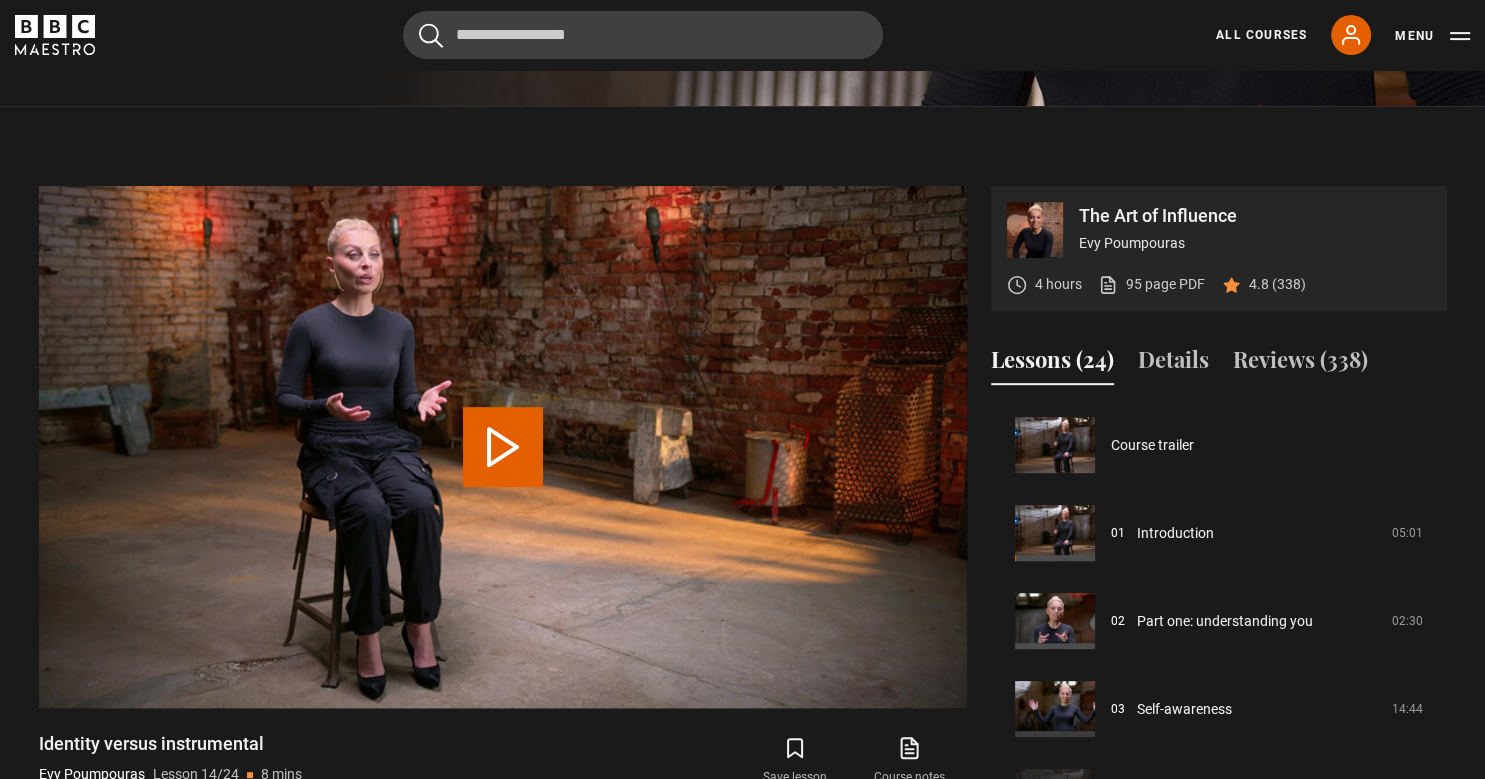 scroll, scrollTop: 827, scrollLeft: 0, axis: vertical 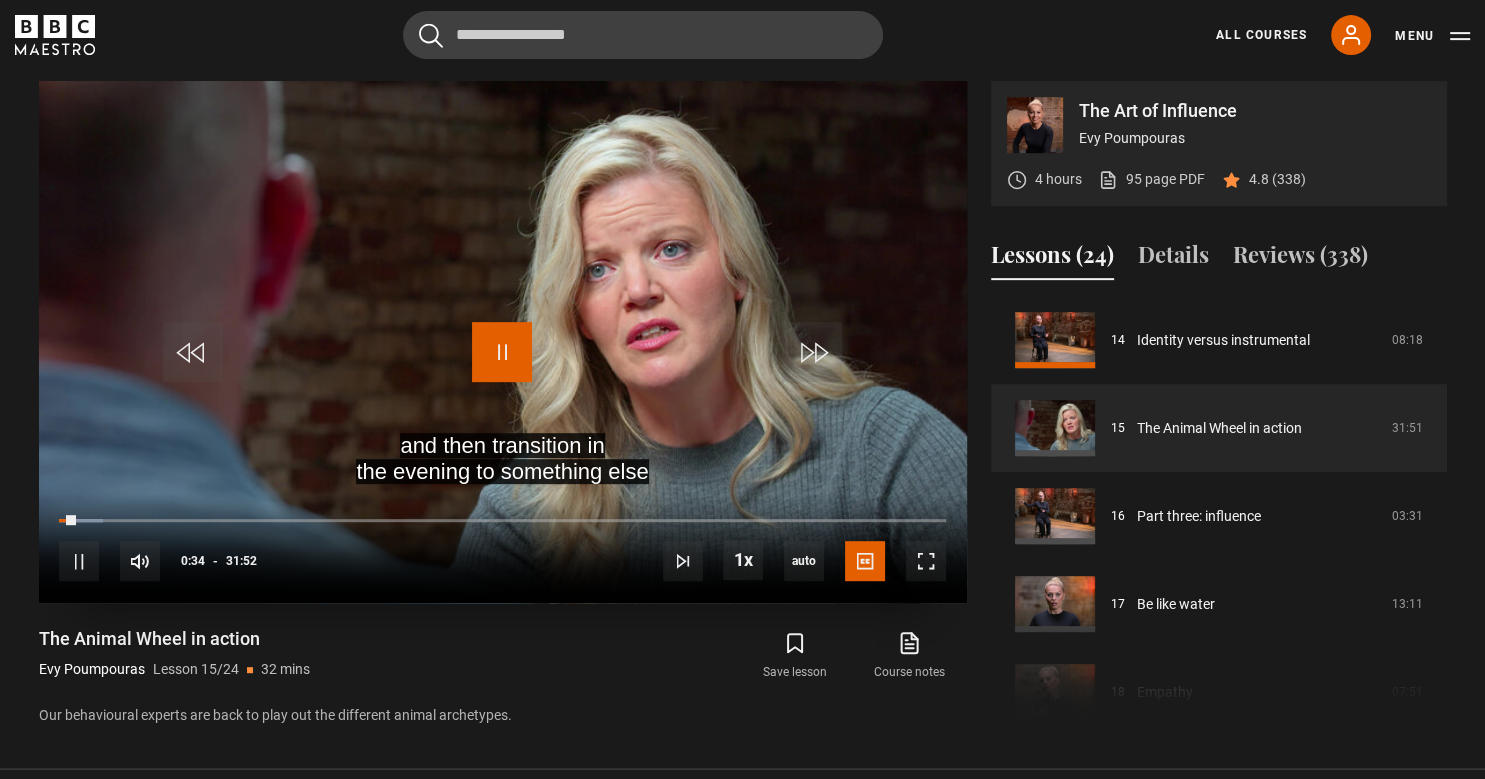 click at bounding box center [502, 352] 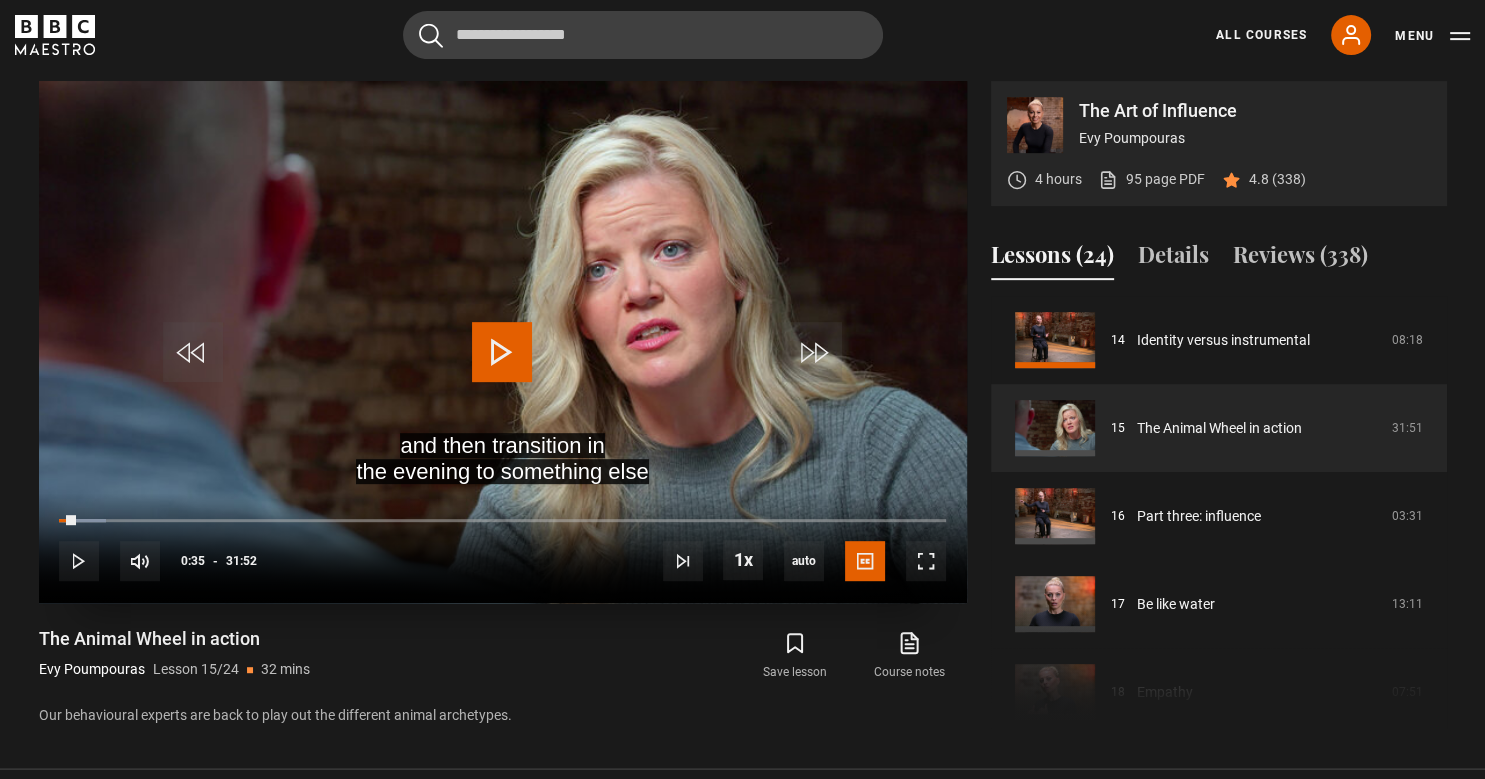 click at bounding box center [502, 352] 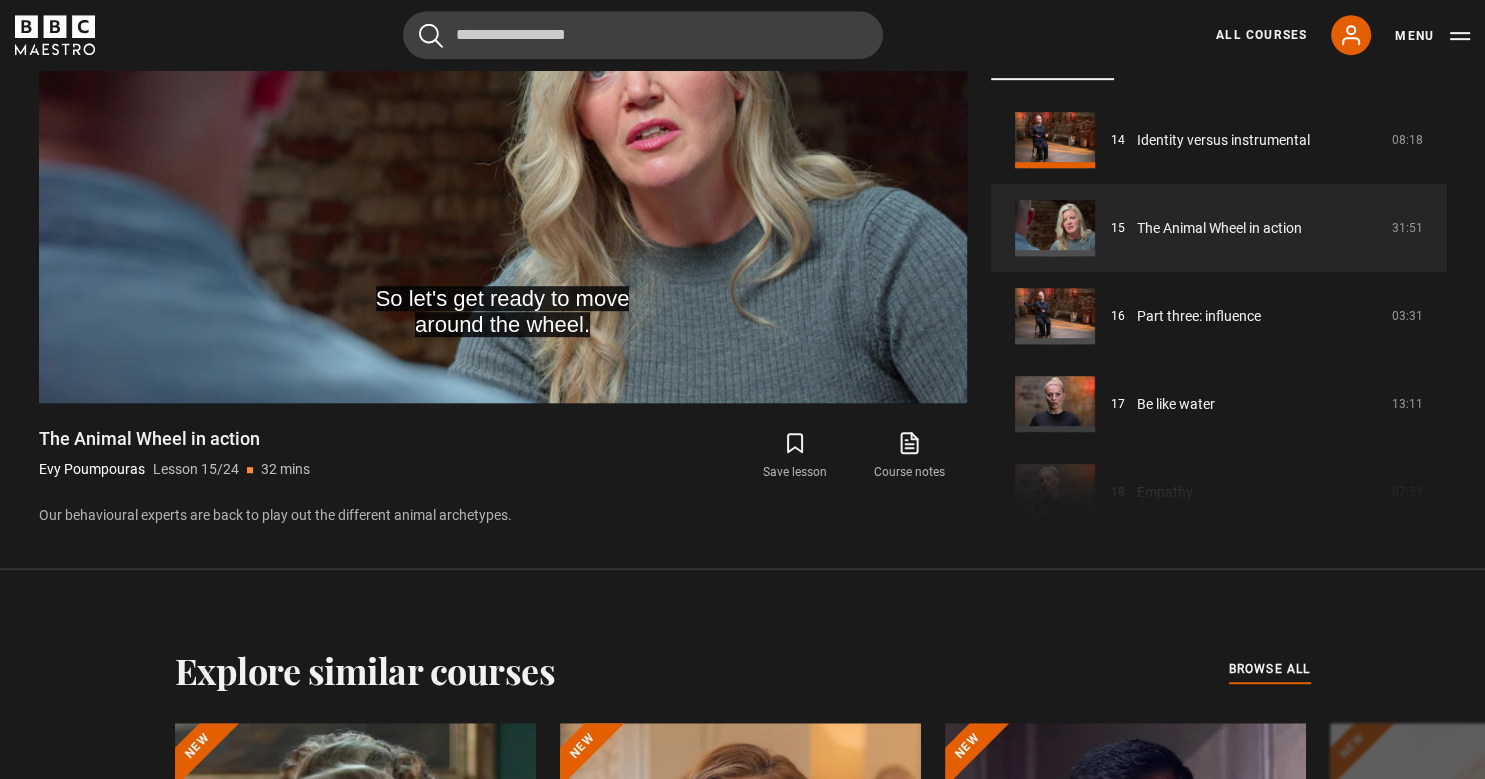 scroll, scrollTop: 1024, scrollLeft: 0, axis: vertical 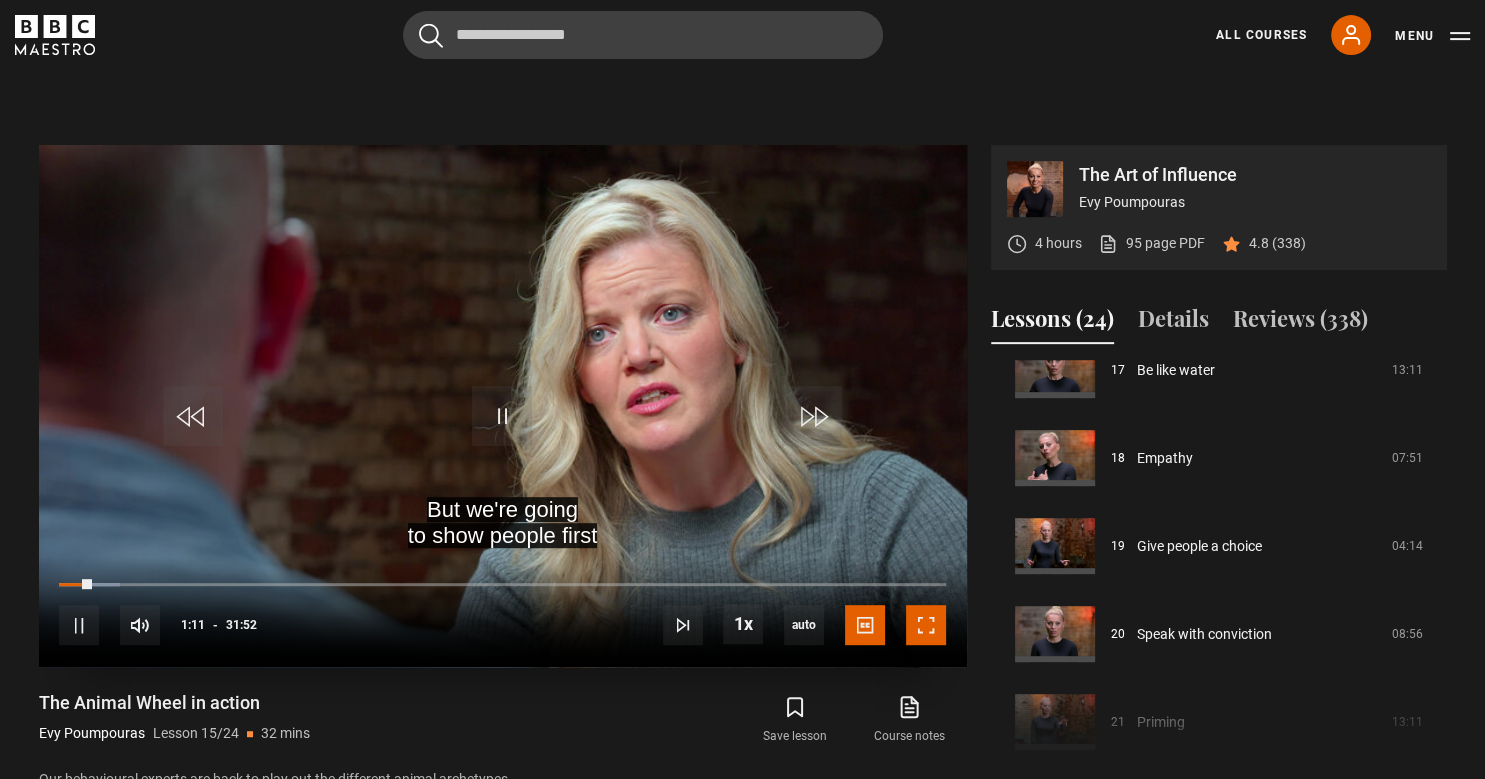 click at bounding box center [926, 625] 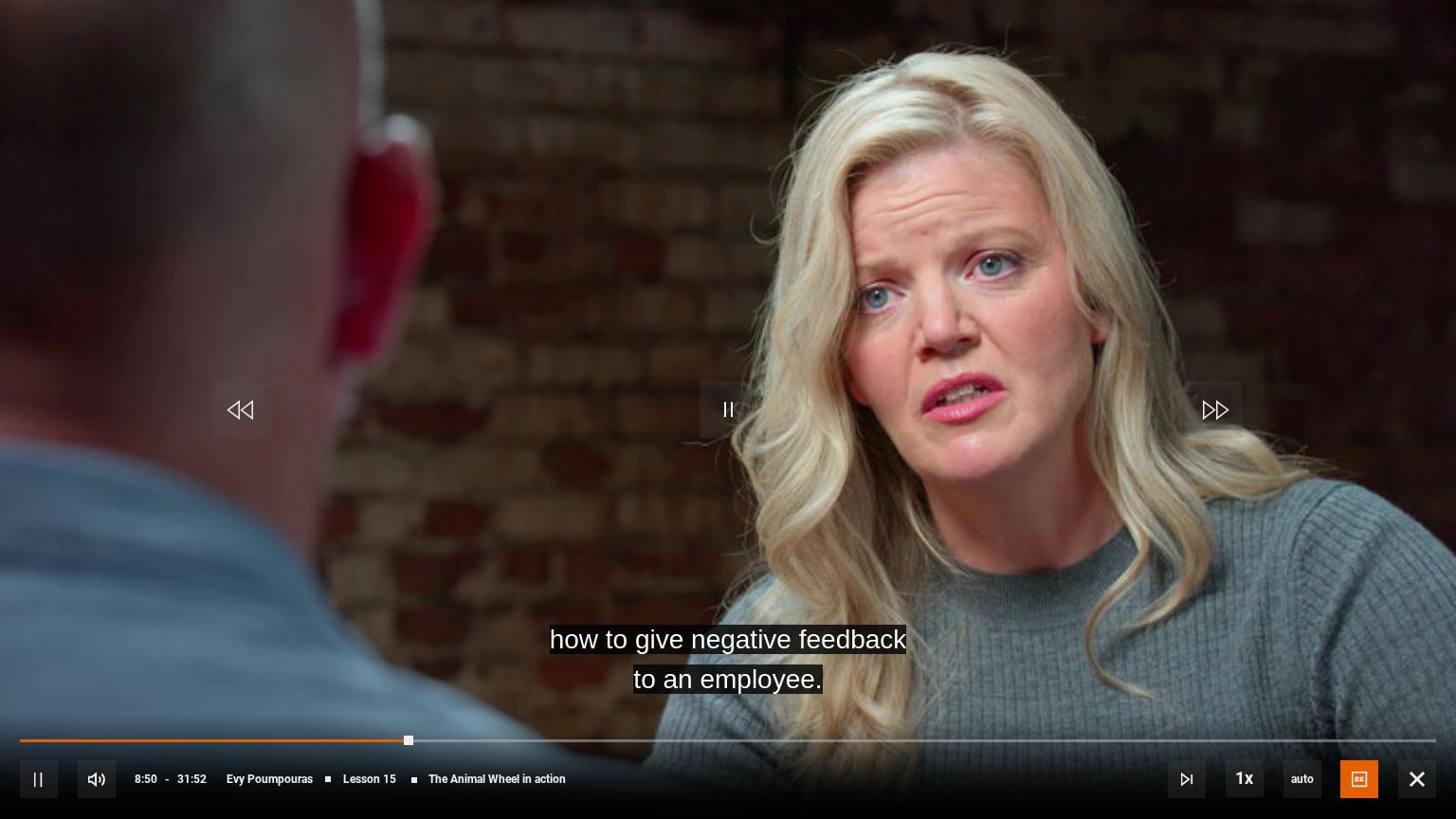 click at bounding box center [728, 410] 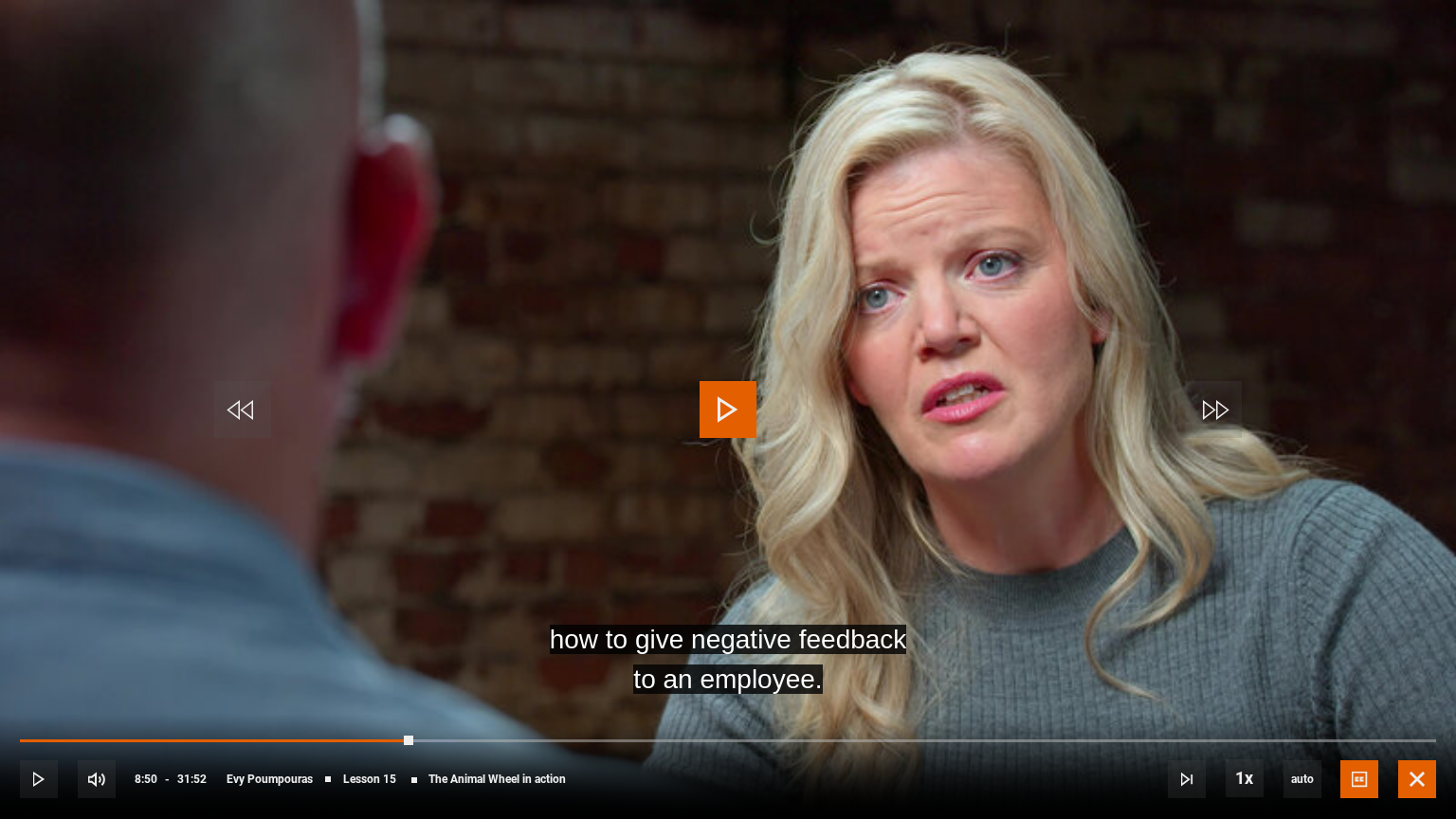 drag, startPoint x: 1419, startPoint y: 772, endPoint x: 1405, endPoint y: 764, distance: 16 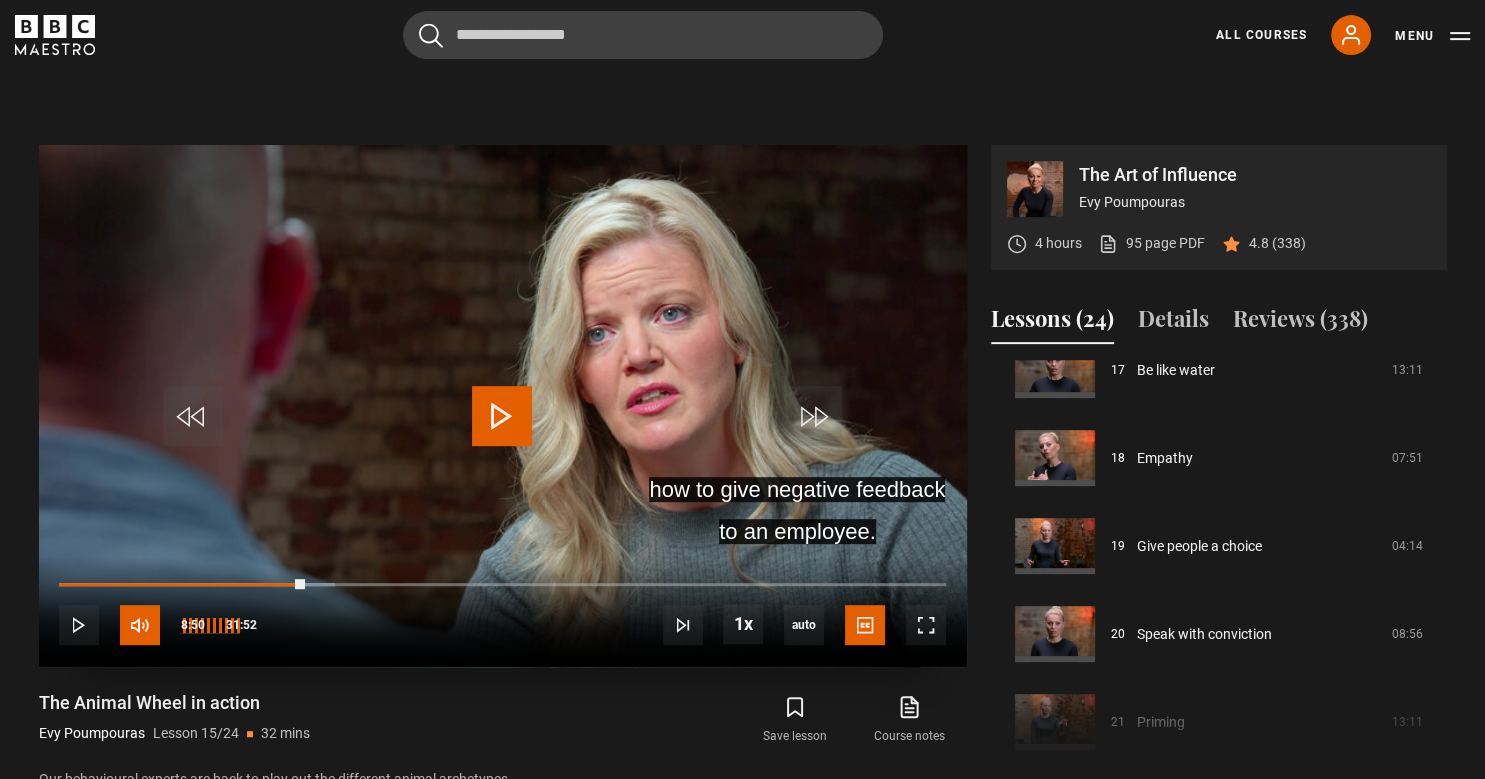 click at bounding box center [140, 625] 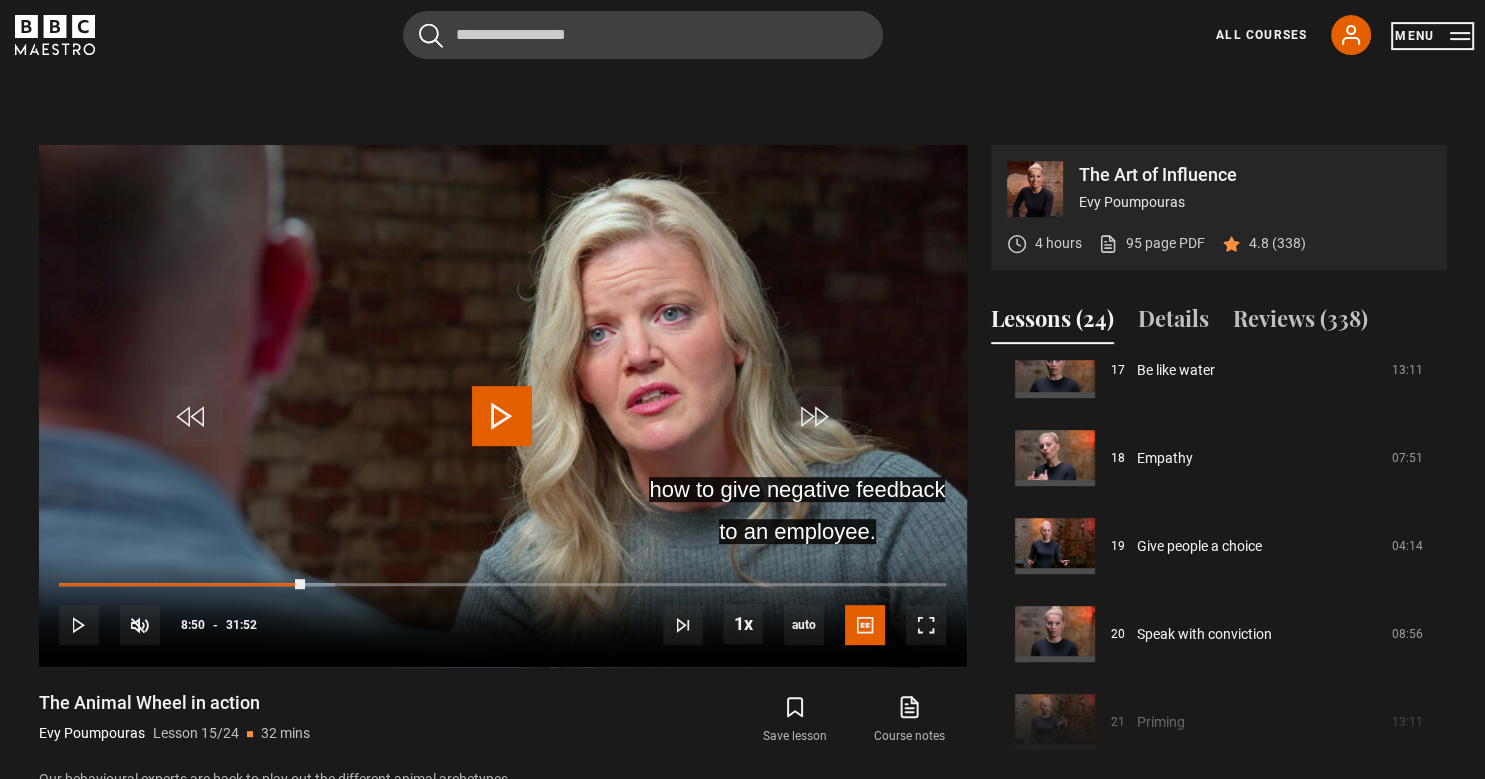 click on "Menu" at bounding box center (1432, 36) 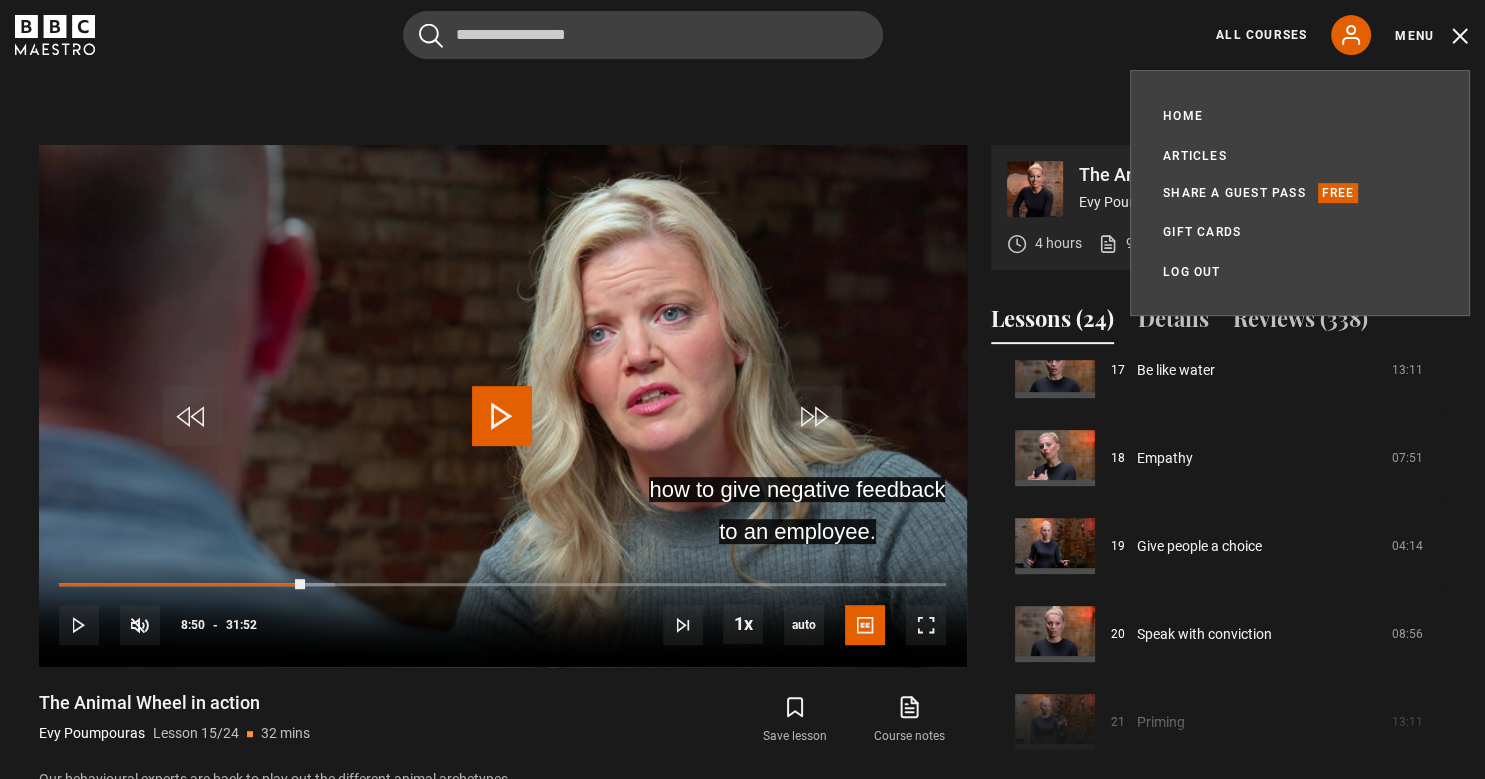 click on "Cancel
Courses
Previous courses
Next courses
Agatha Christie Writing 12  Related Lessons New Ago Perrone Mastering Mixology 22  Related Lessons New Isabel Allende Magical Storytelling 22  Related Lessons New Evy Poumpouras The Art of Influence 24  Related Lessons New Trinny Woodall Thriving in Business 24  Related Lessons Beata Heuman Interior Design 20  Related Lessons New Eric Vetro Sing Like the Stars 31  Related Lessons Stephanie Romiszewski  Sleep Better 21  Related Lessons Jo Malone CBE Think Like an Entrepreneur 19  Related Lessons New 21 7   12" at bounding box center [742, 35] 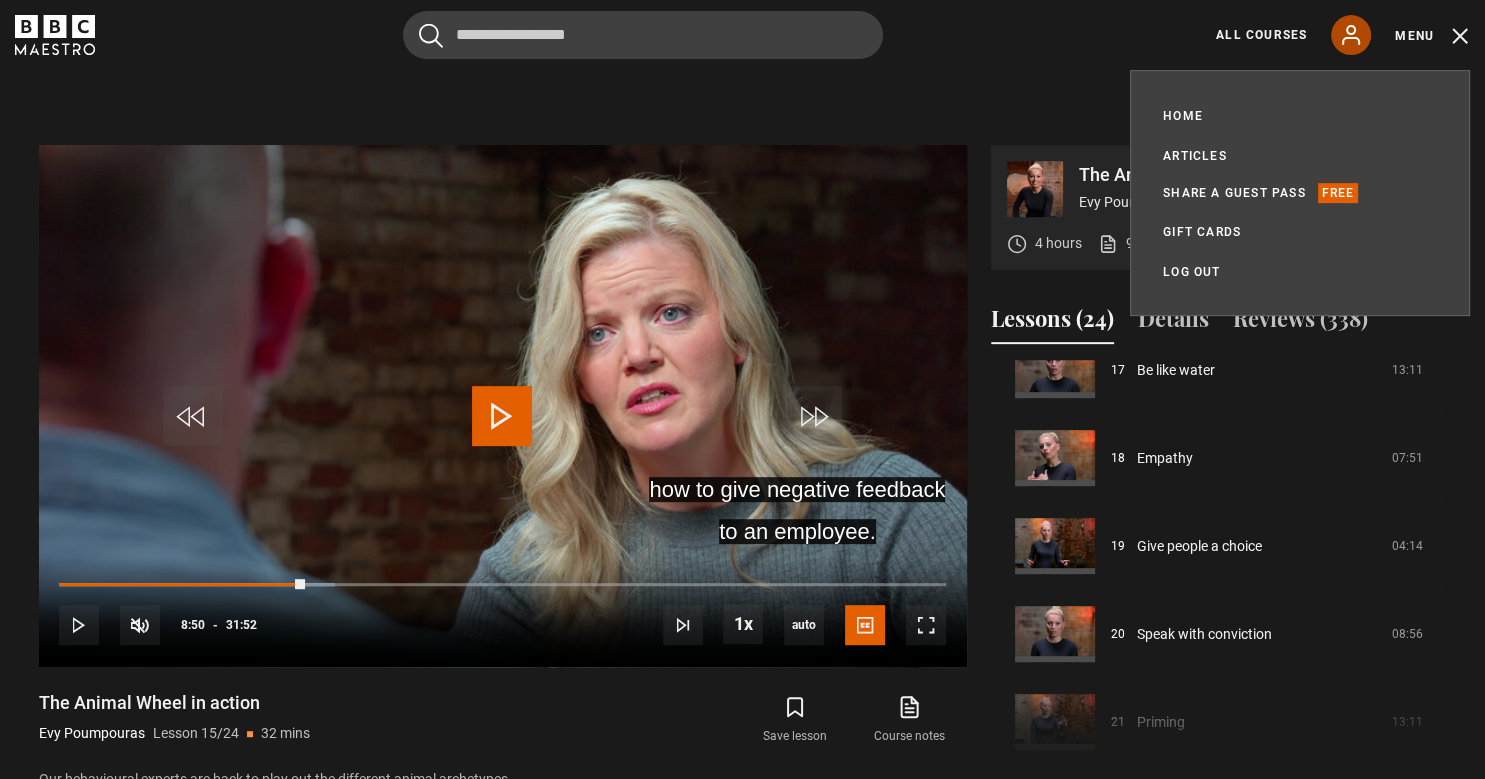 click 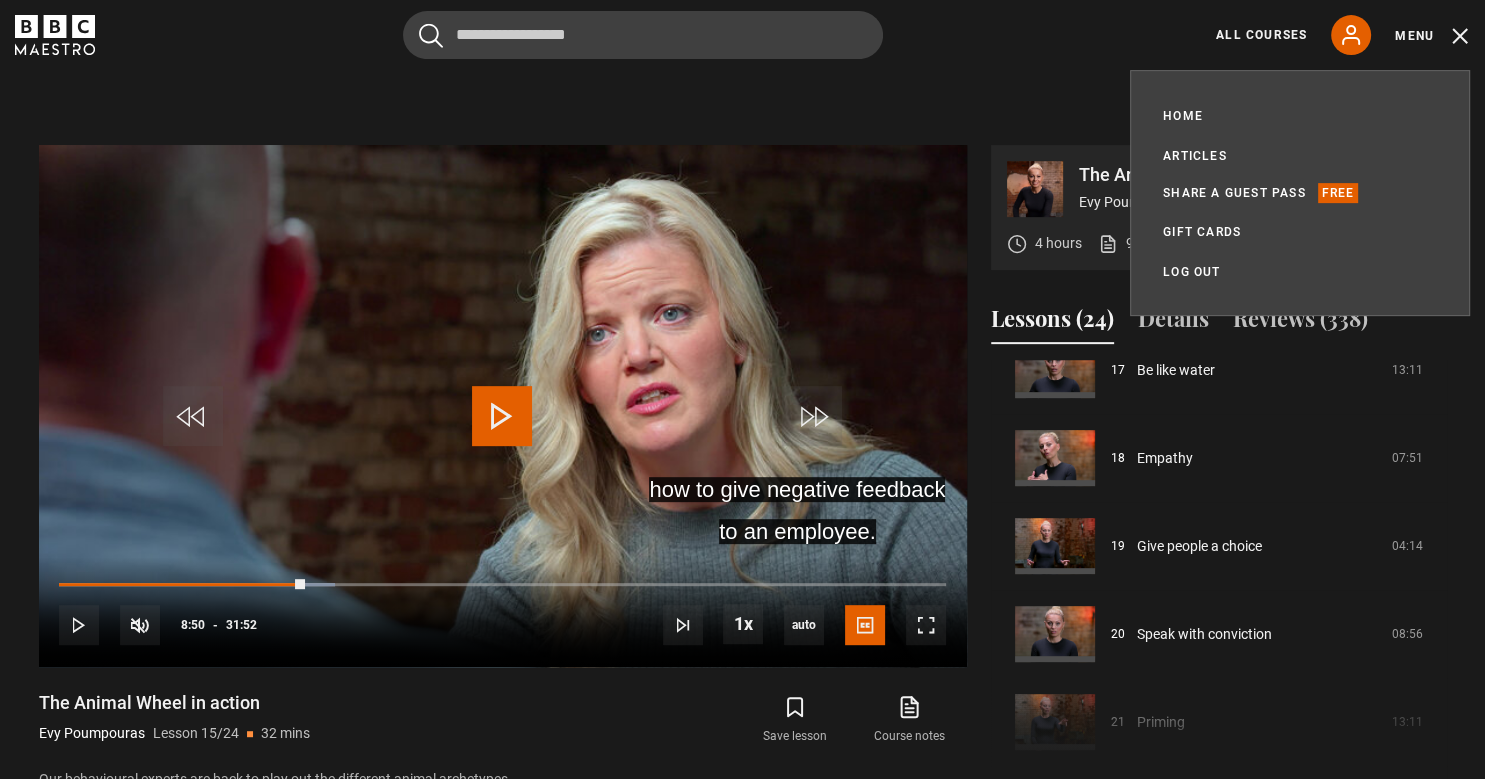 click on "Cancel
Courses
Previous courses
Next courses
Agatha Christie Writing 12  Related Lessons New Ago Perrone Mastering Mixology 22  Related Lessons New Isabel Allende Magical Storytelling 22  Related Lessons New Evy Poumpouras The Art of Influence 24  Related Lessons New Trinny Woodall Thriving in Business 24  Related Lessons Beata Heuman Interior Design 20  Related Lessons New Eric Vetro Sing Like the Stars 31  Related Lessons Stephanie Romiszewski  Sleep Better 21  Related Lessons Jo Malone CBE Think Like an Entrepreneur 19  Related Lessons New 21 7   12" at bounding box center [742, 35] 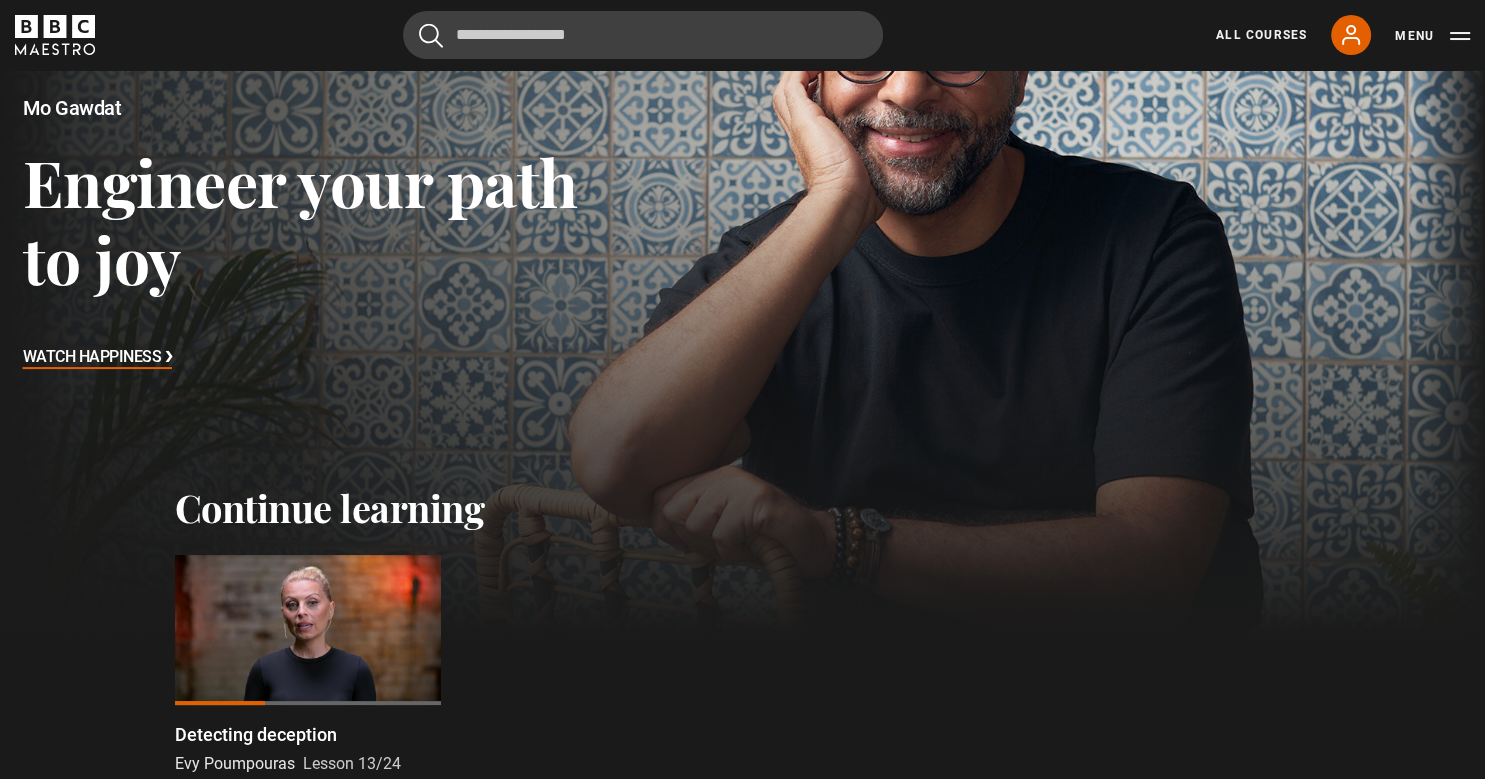 scroll, scrollTop: 211, scrollLeft: 0, axis: vertical 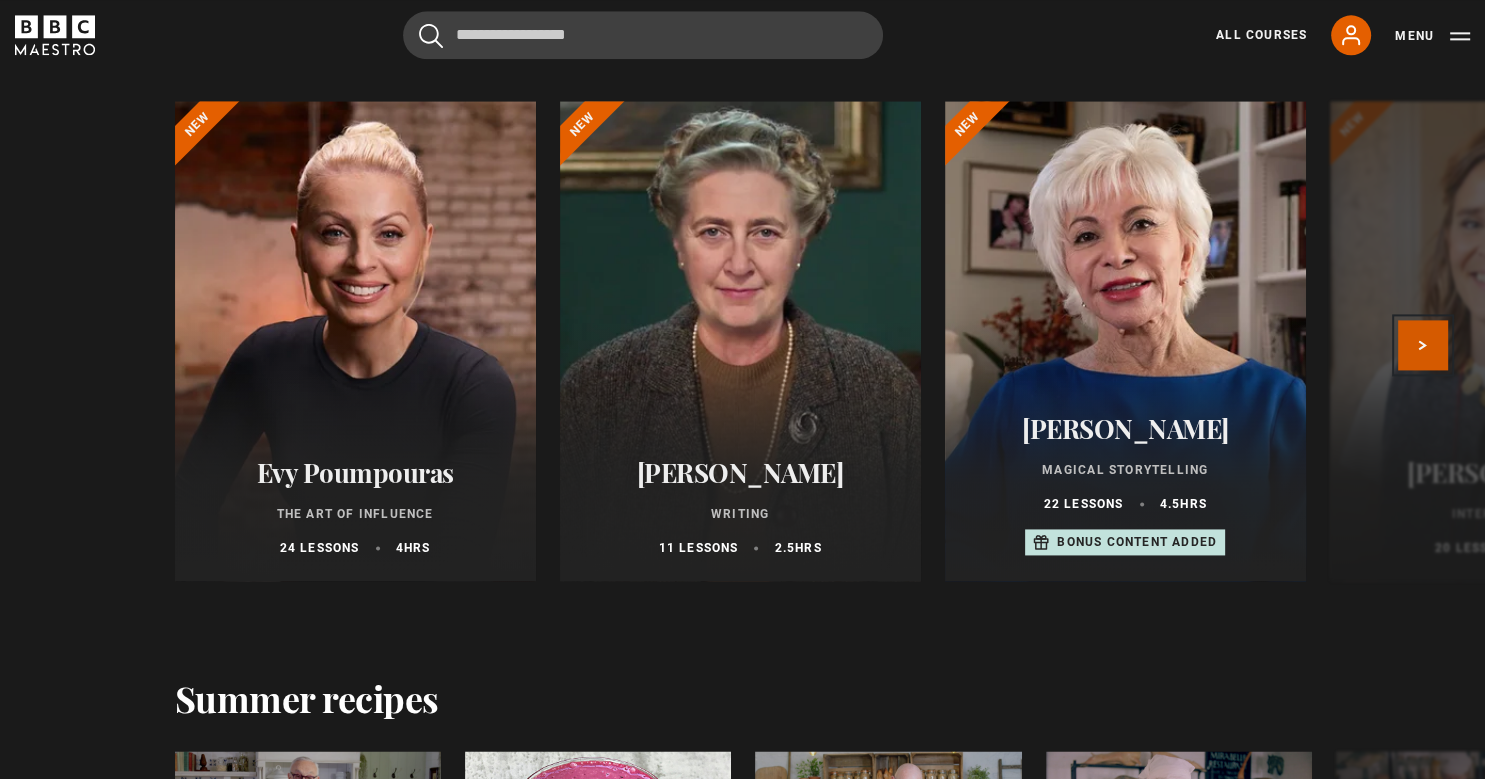 click on "Next" at bounding box center [1423, 345] 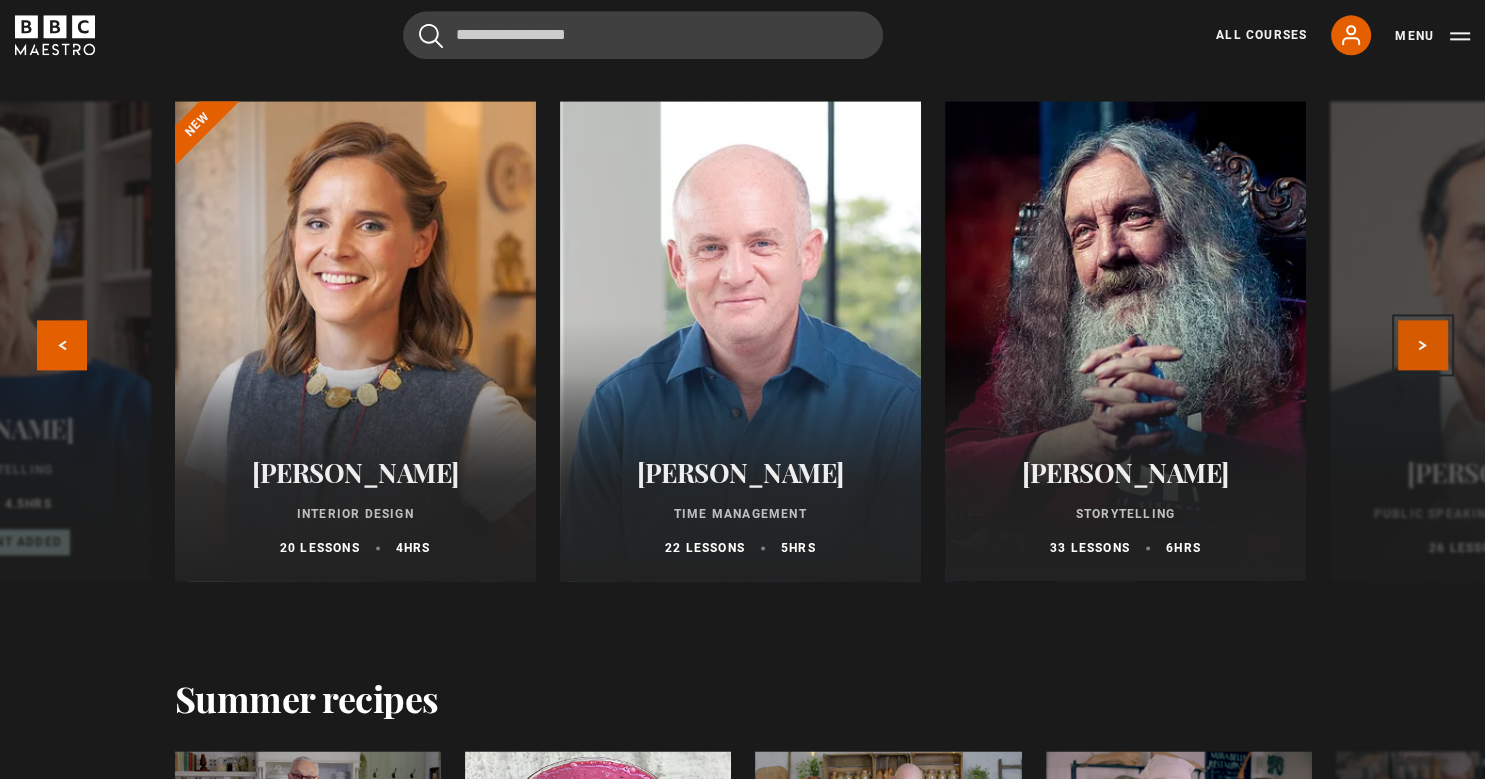 click on "Next" at bounding box center [1423, 345] 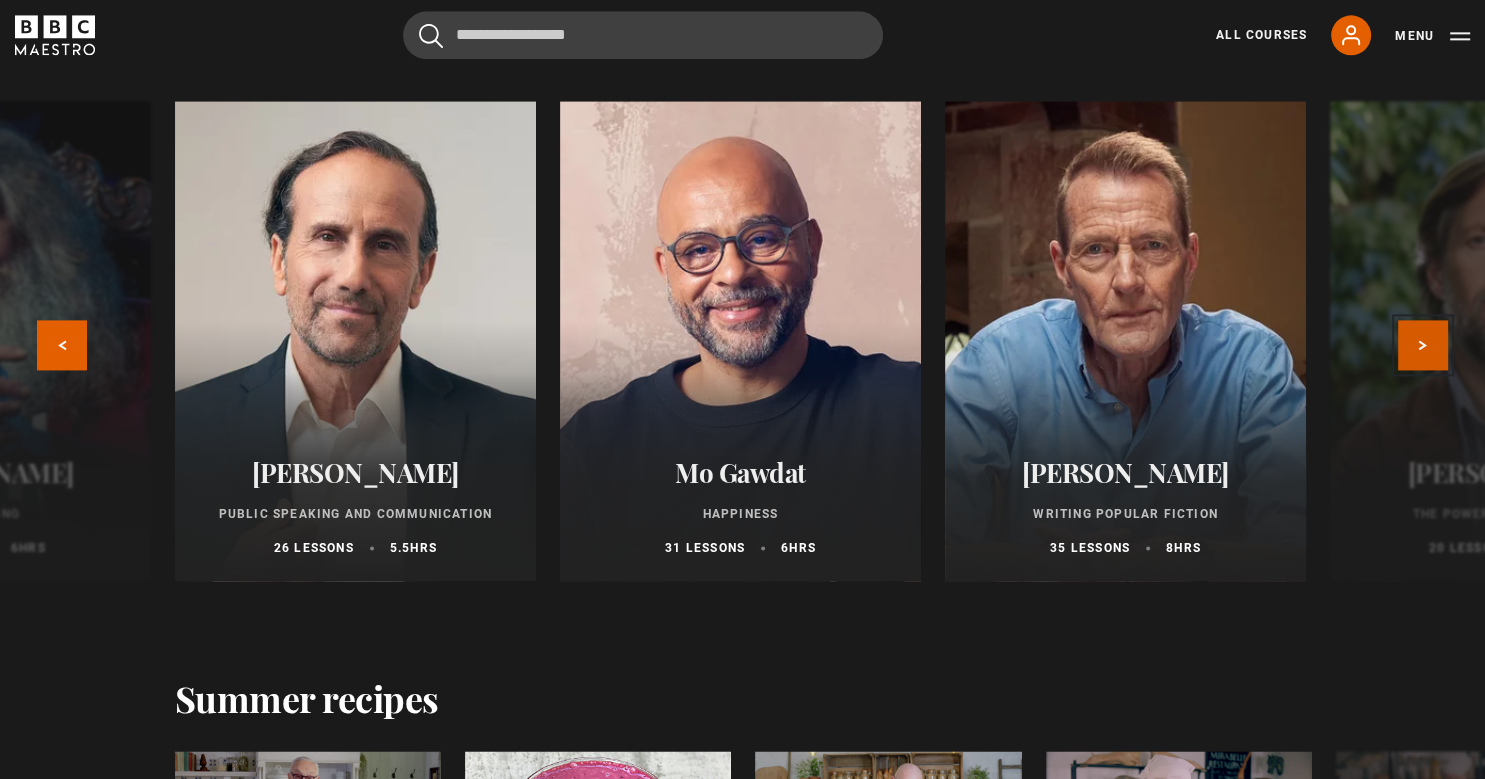 click on "Next" at bounding box center [1423, 345] 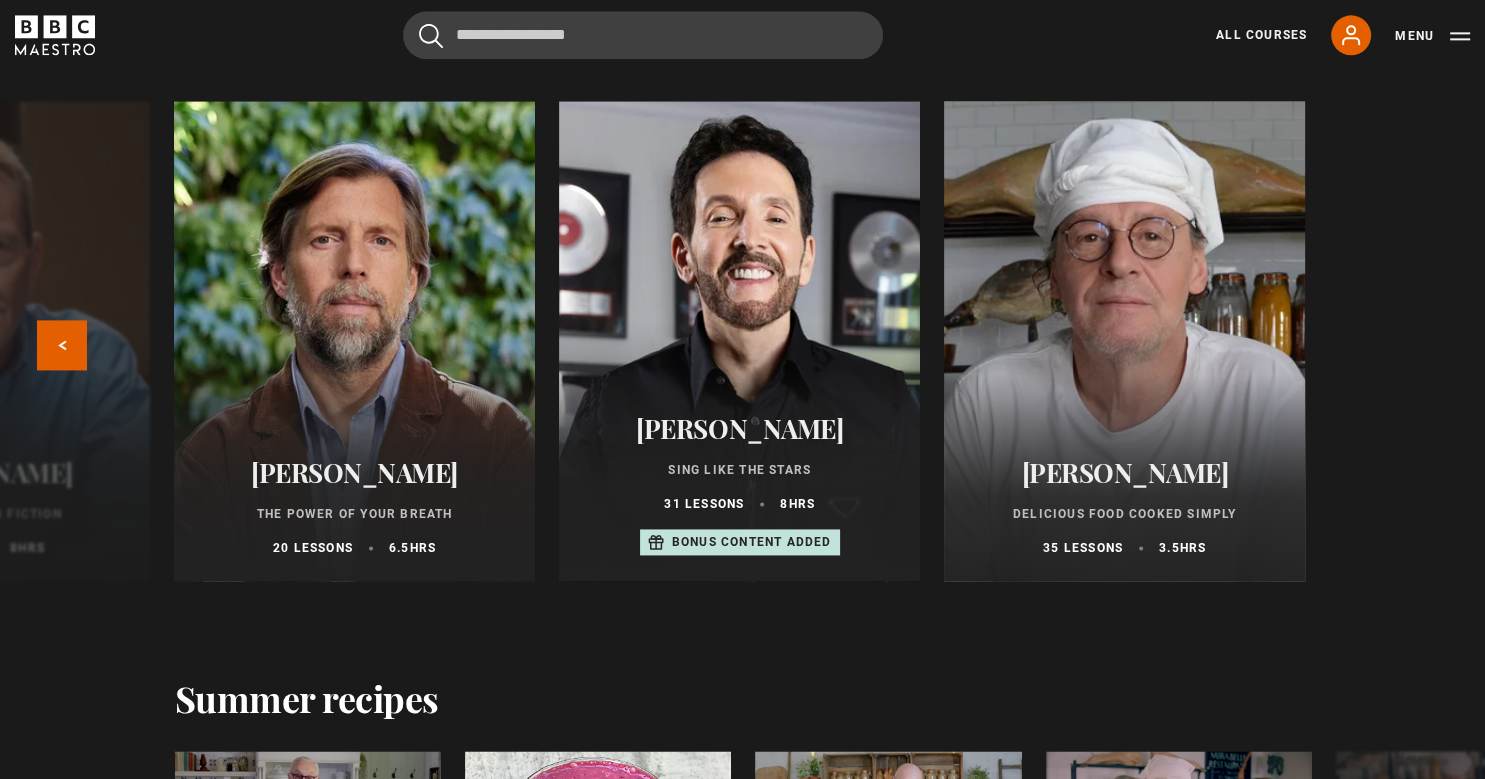 scroll, scrollTop: 2956, scrollLeft: 0, axis: vertical 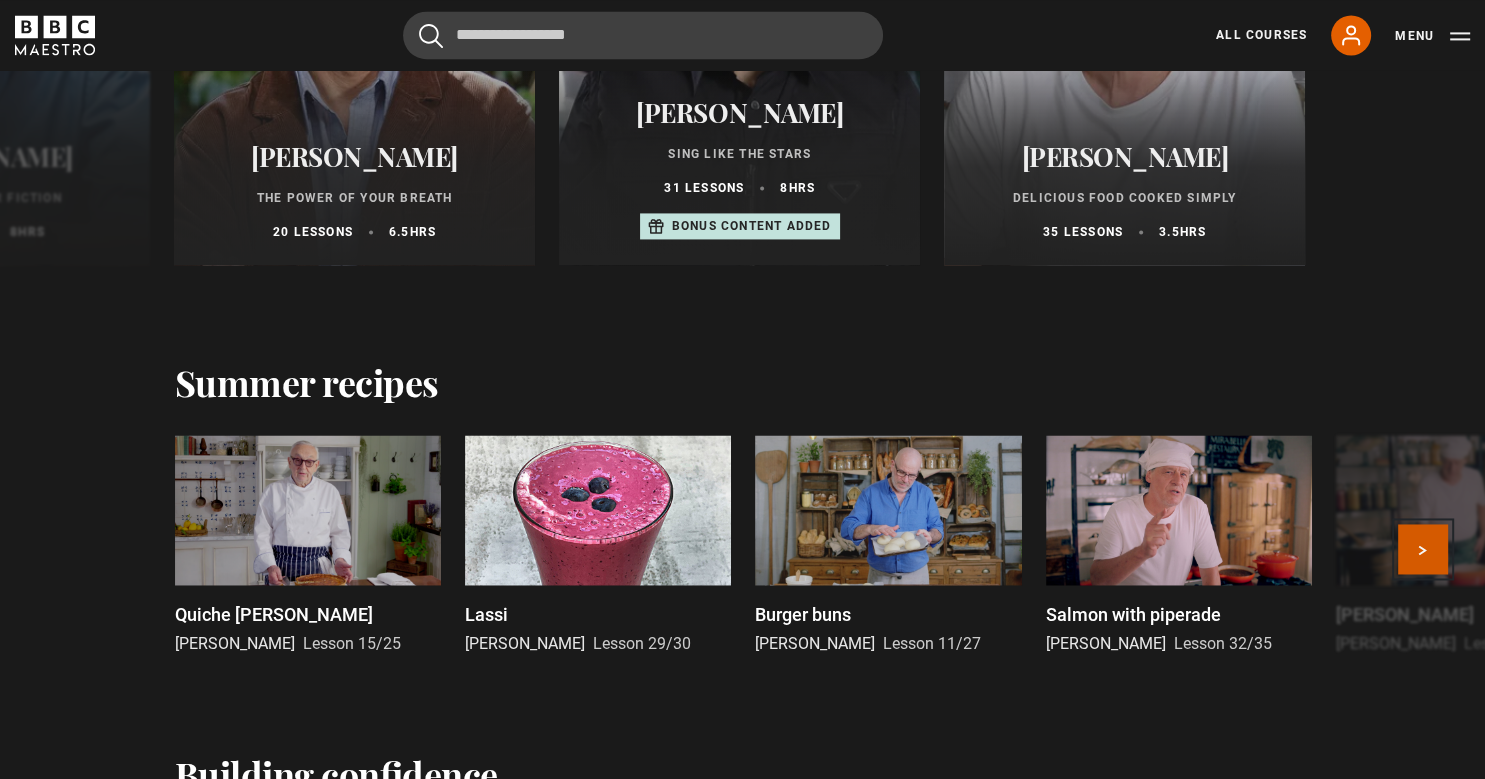 click on "Next" at bounding box center (1423, 549) 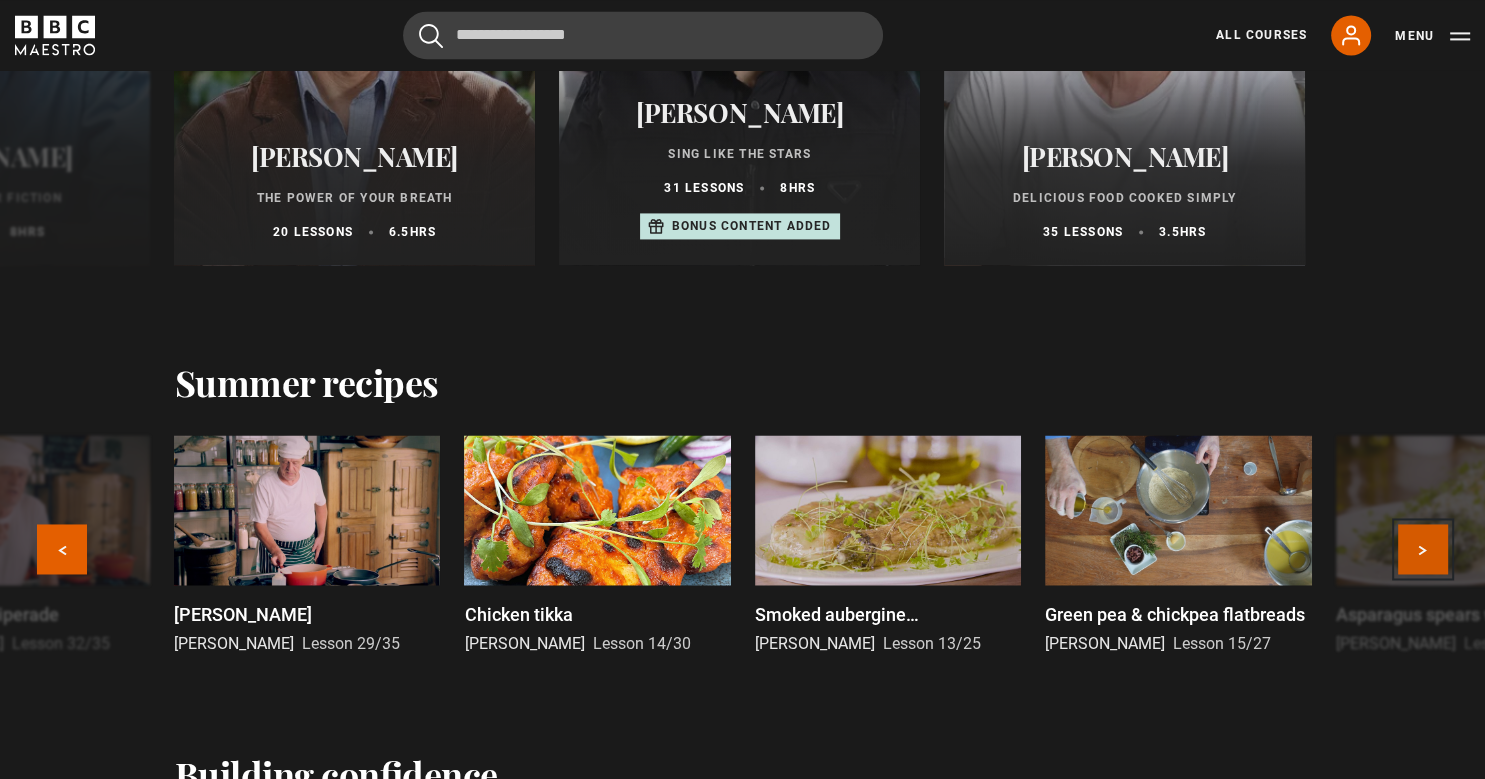 click on "Next" at bounding box center [1423, 549] 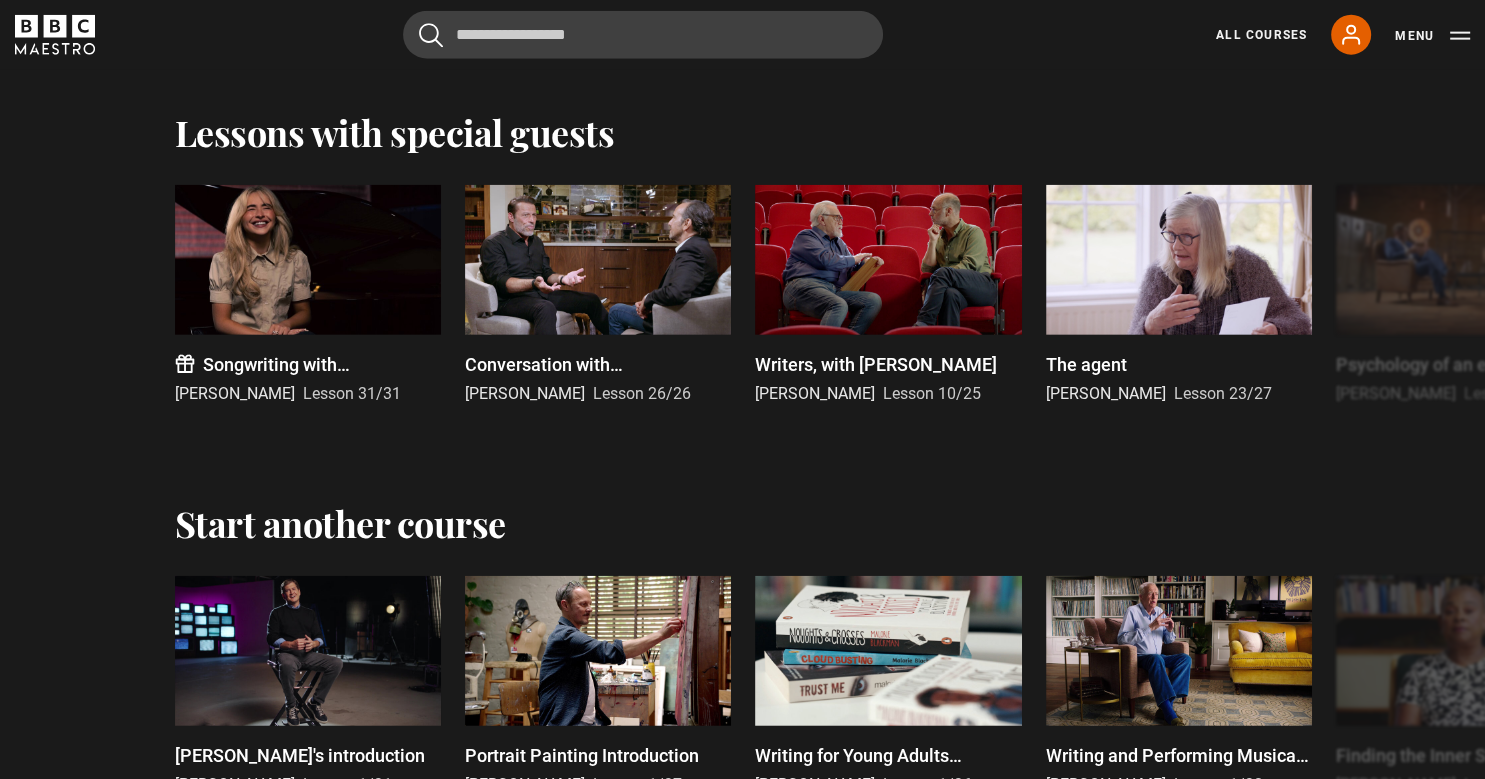 scroll, scrollTop: 4540, scrollLeft: 0, axis: vertical 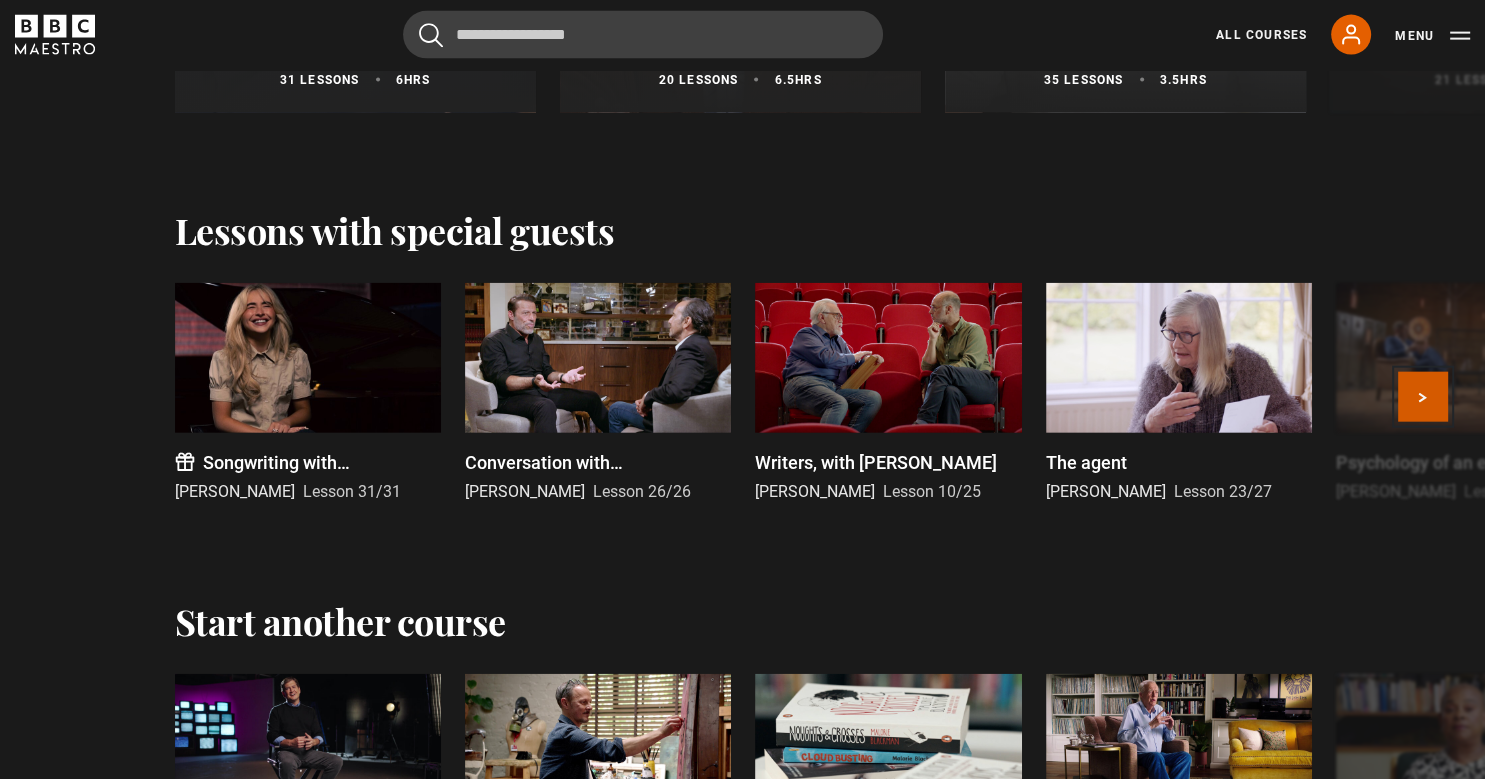 click on "Next" at bounding box center [1423, 397] 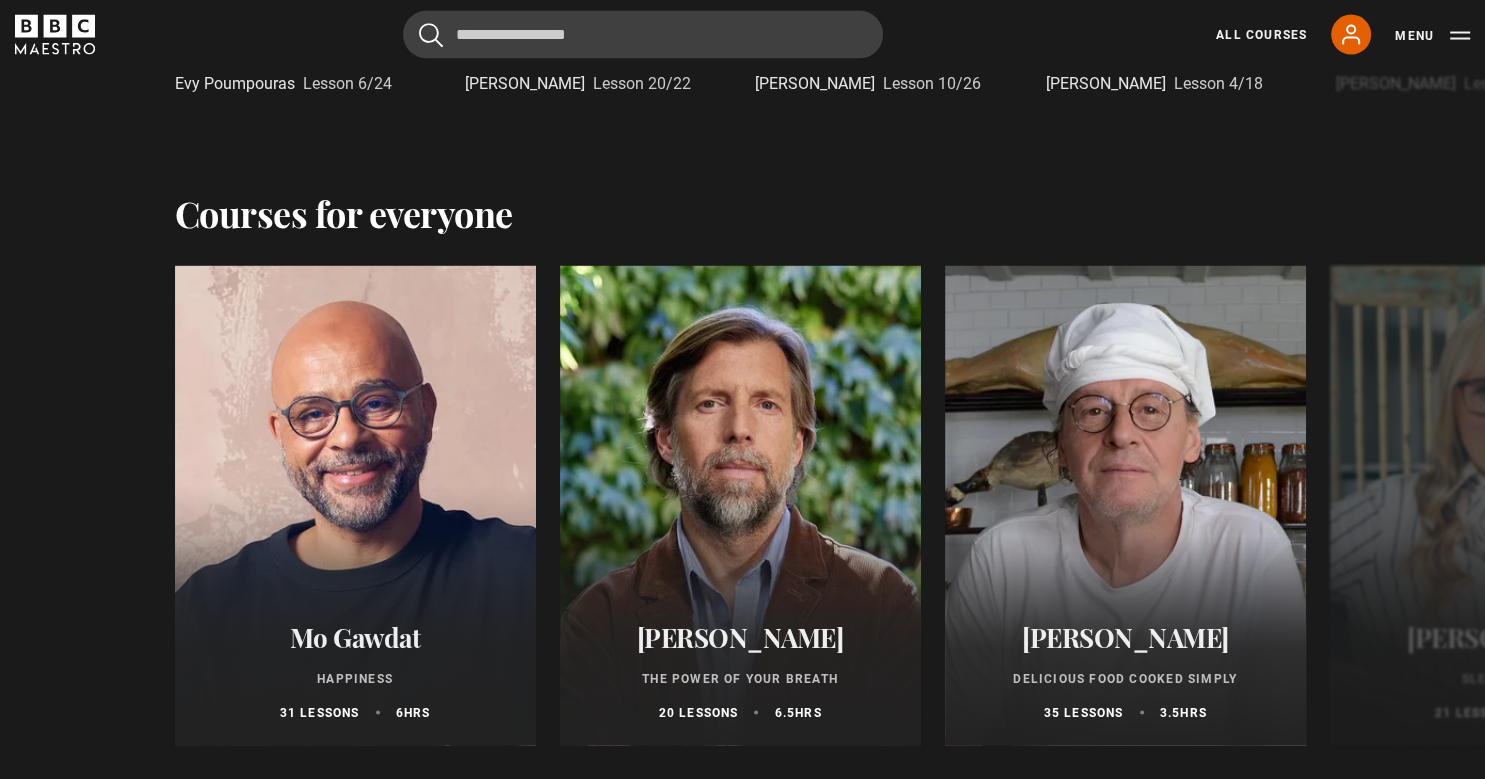 scroll, scrollTop: 3379, scrollLeft: 0, axis: vertical 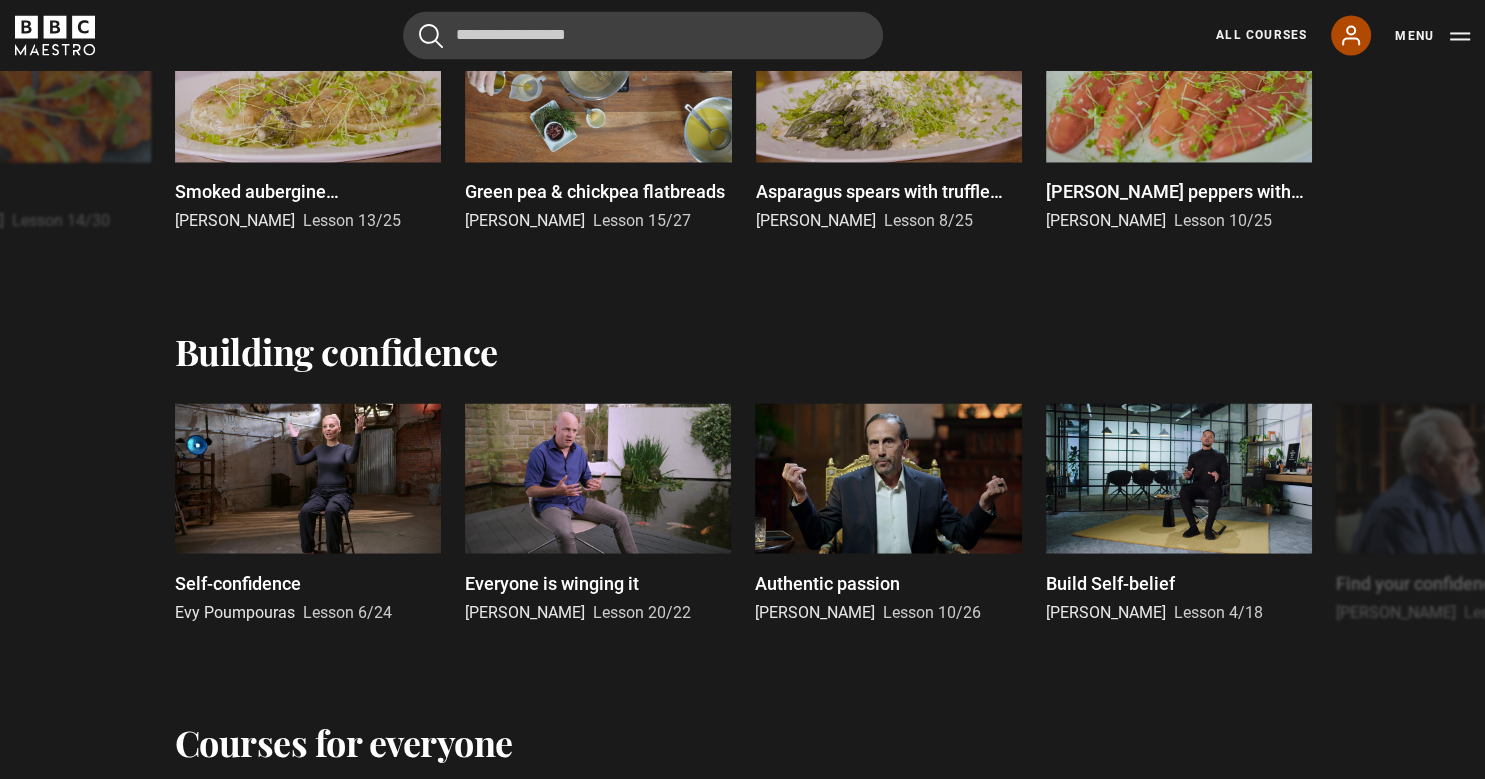 click 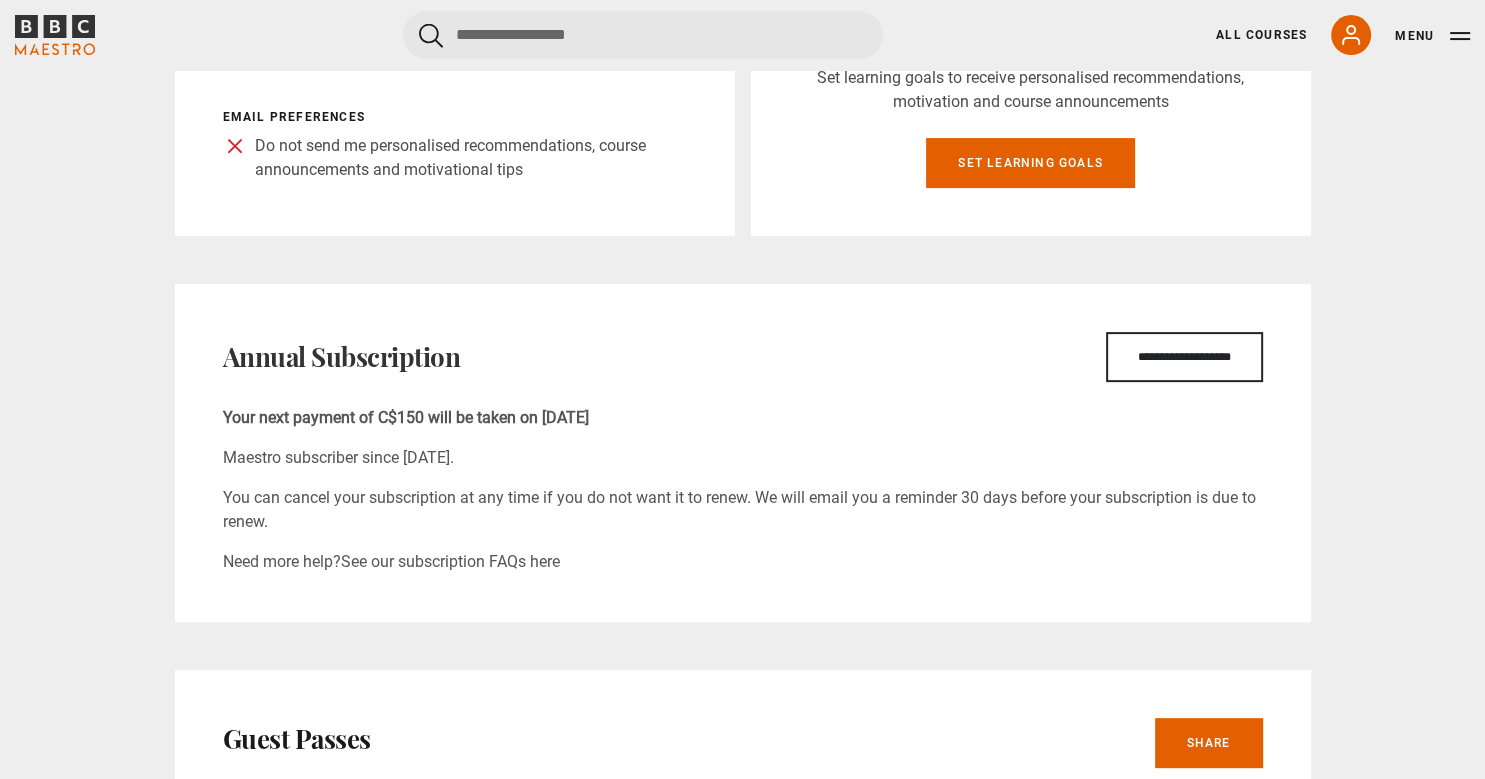 scroll, scrollTop: 528, scrollLeft: 0, axis: vertical 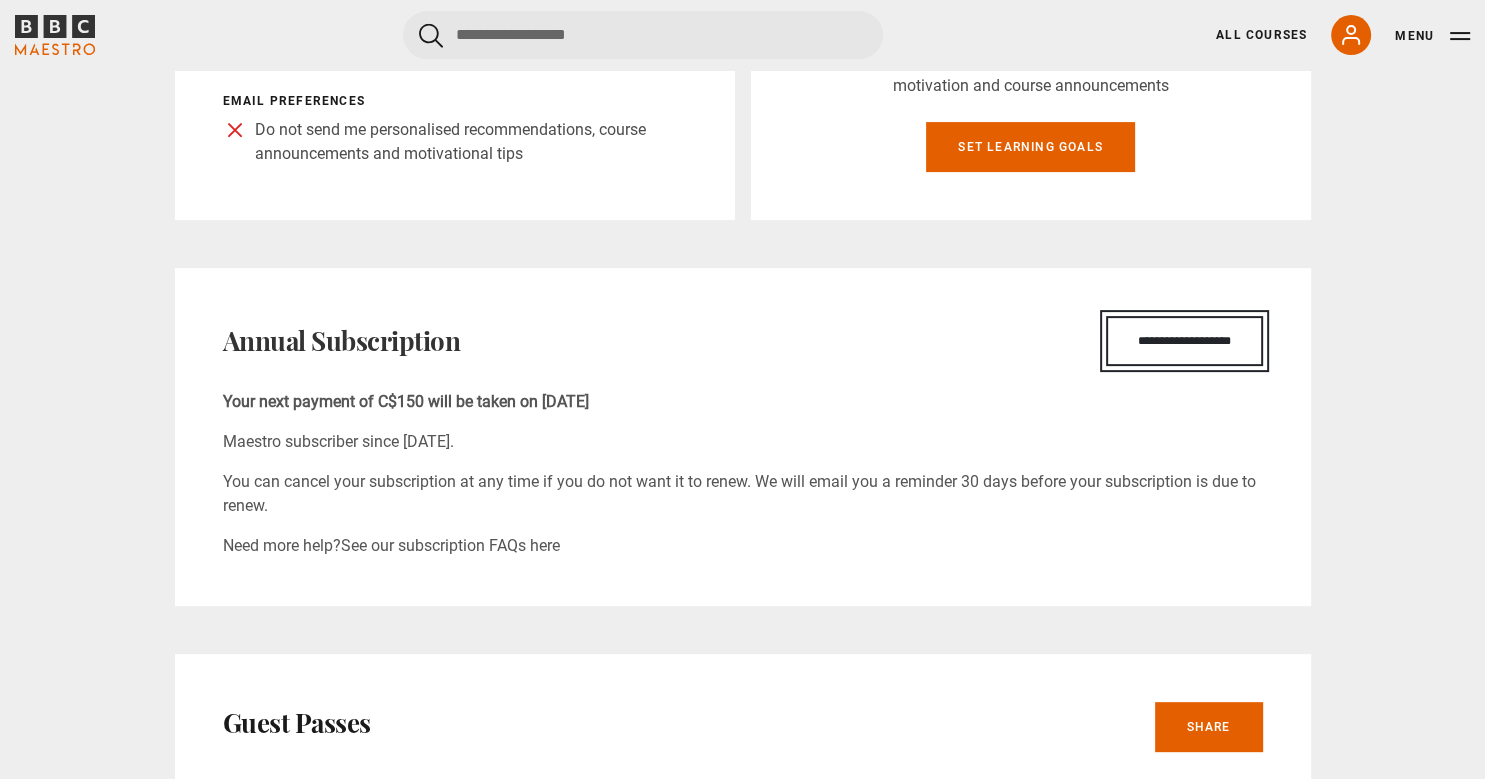 click on "**********" at bounding box center [1184, 341] 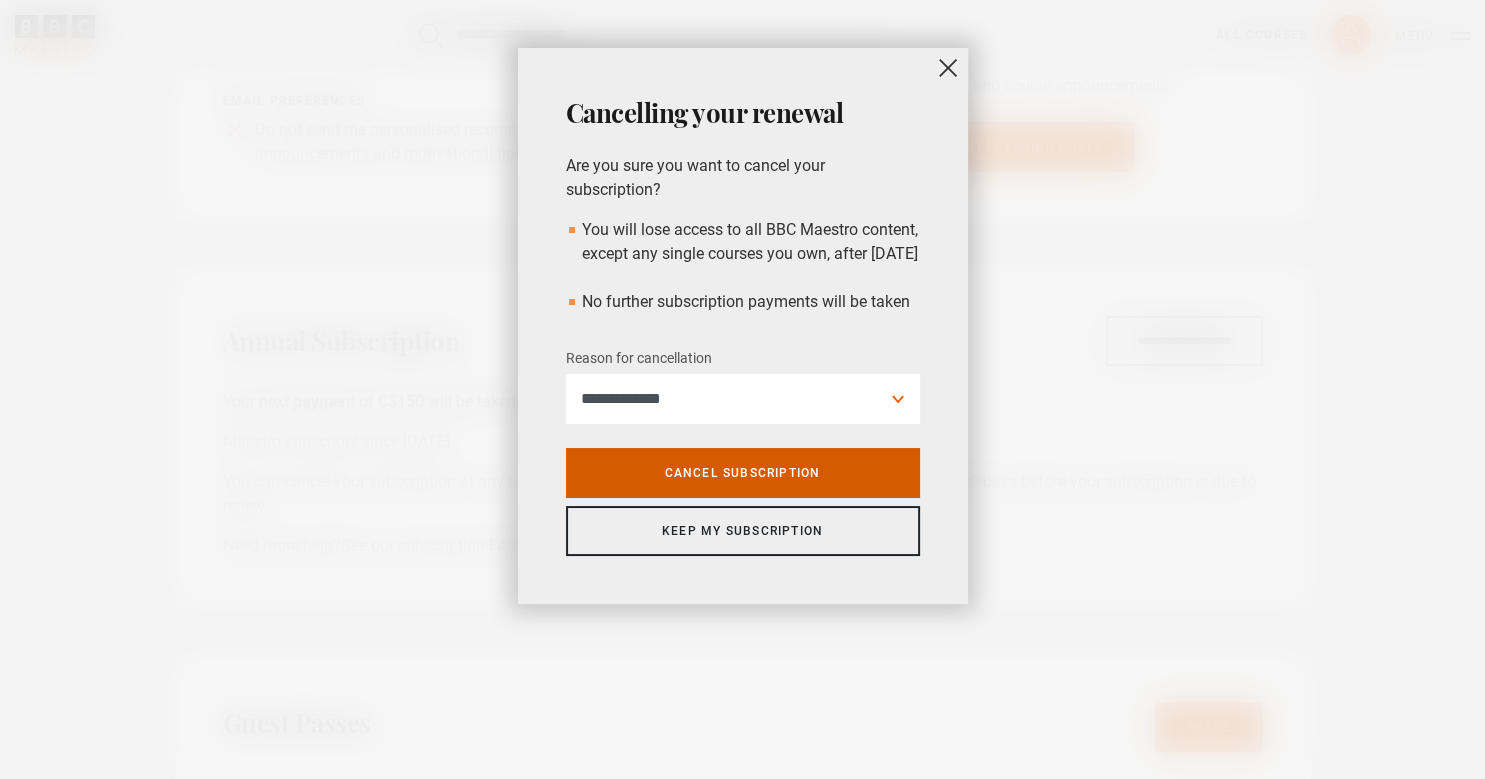 click on "Cancel subscription" at bounding box center (743, 473) 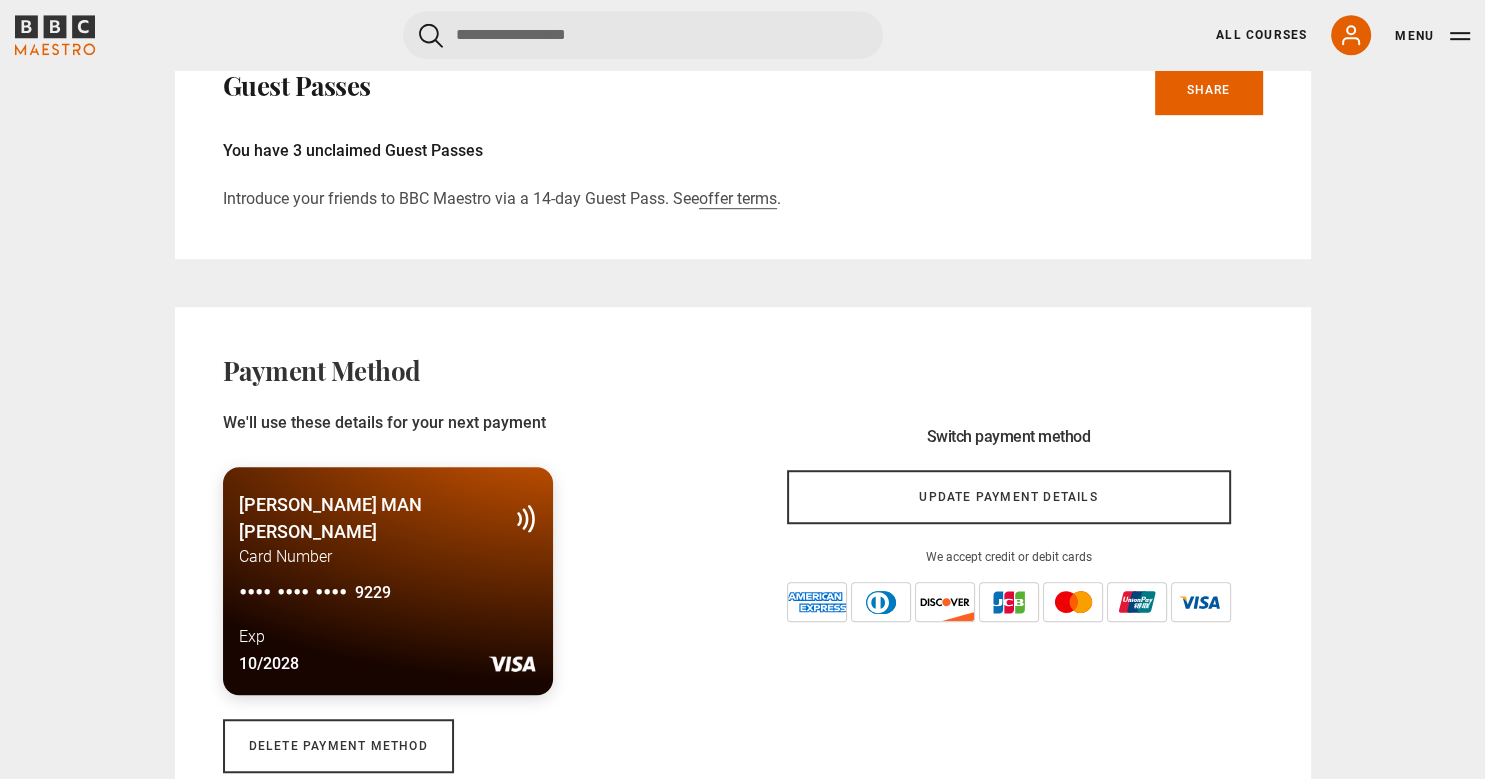 scroll, scrollTop: 1267, scrollLeft: 0, axis: vertical 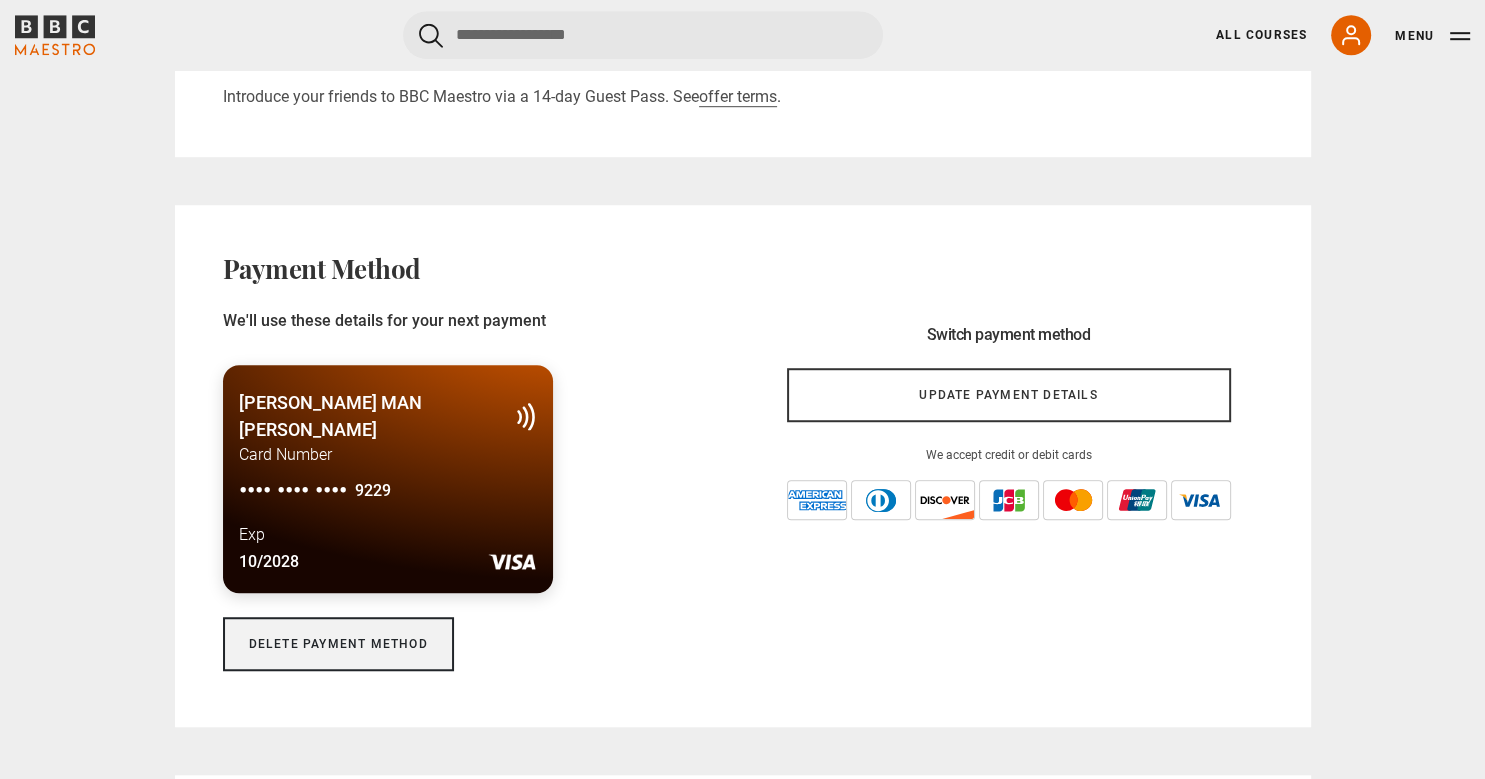 click on "Delete payment method" at bounding box center [338, 644] 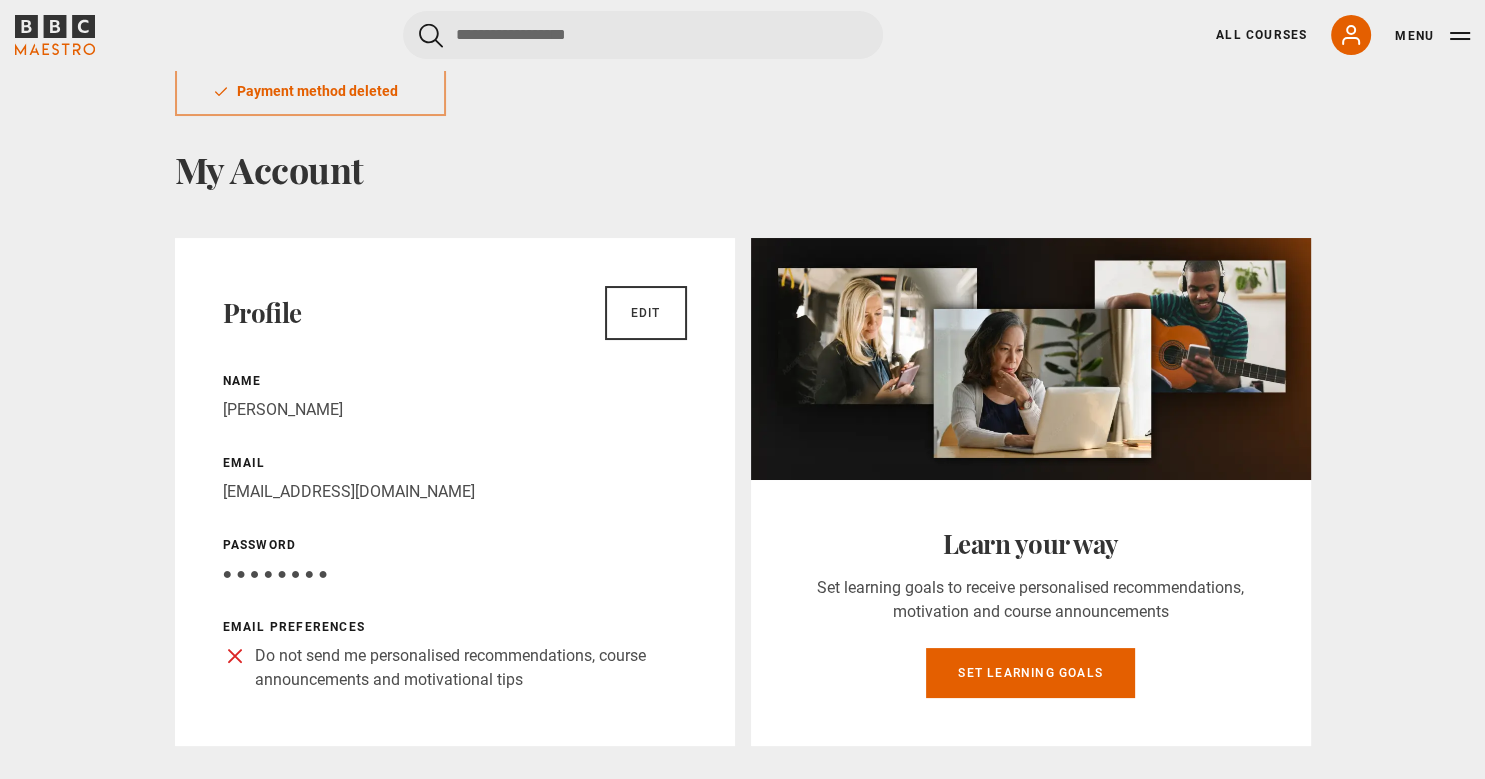 scroll, scrollTop: 105, scrollLeft: 0, axis: vertical 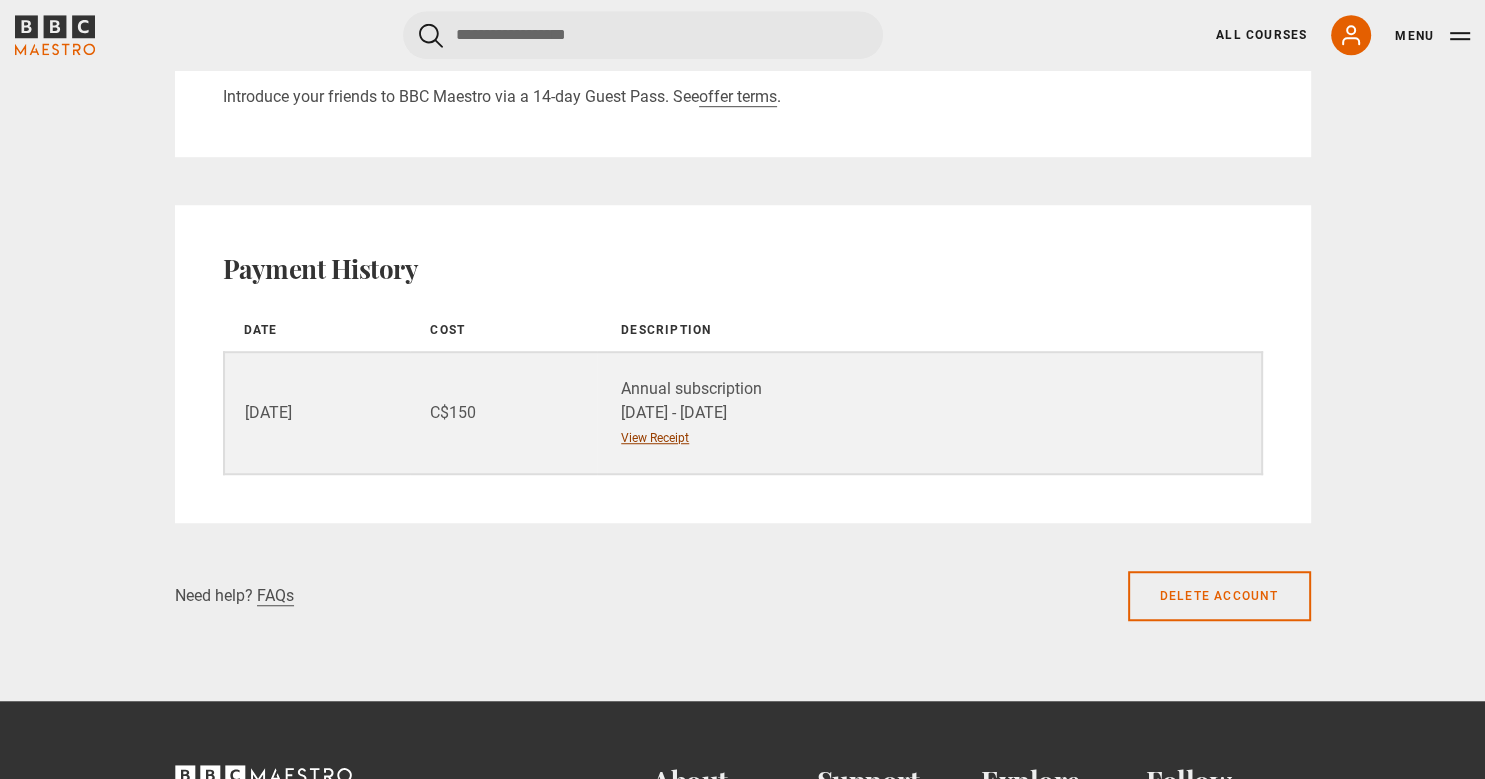 click on "View Receipt" at bounding box center (655, 438) 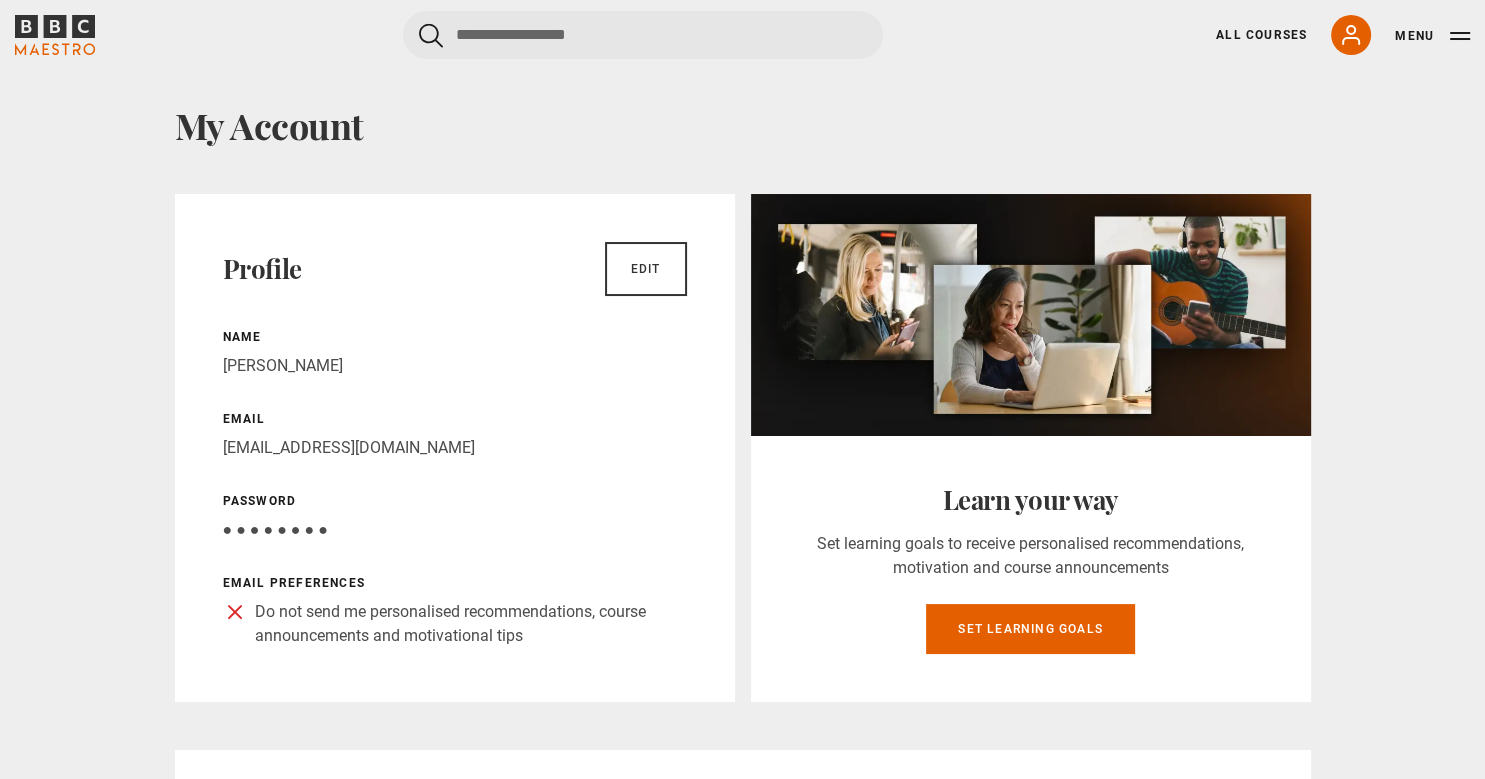scroll, scrollTop: 0, scrollLeft: 0, axis: both 